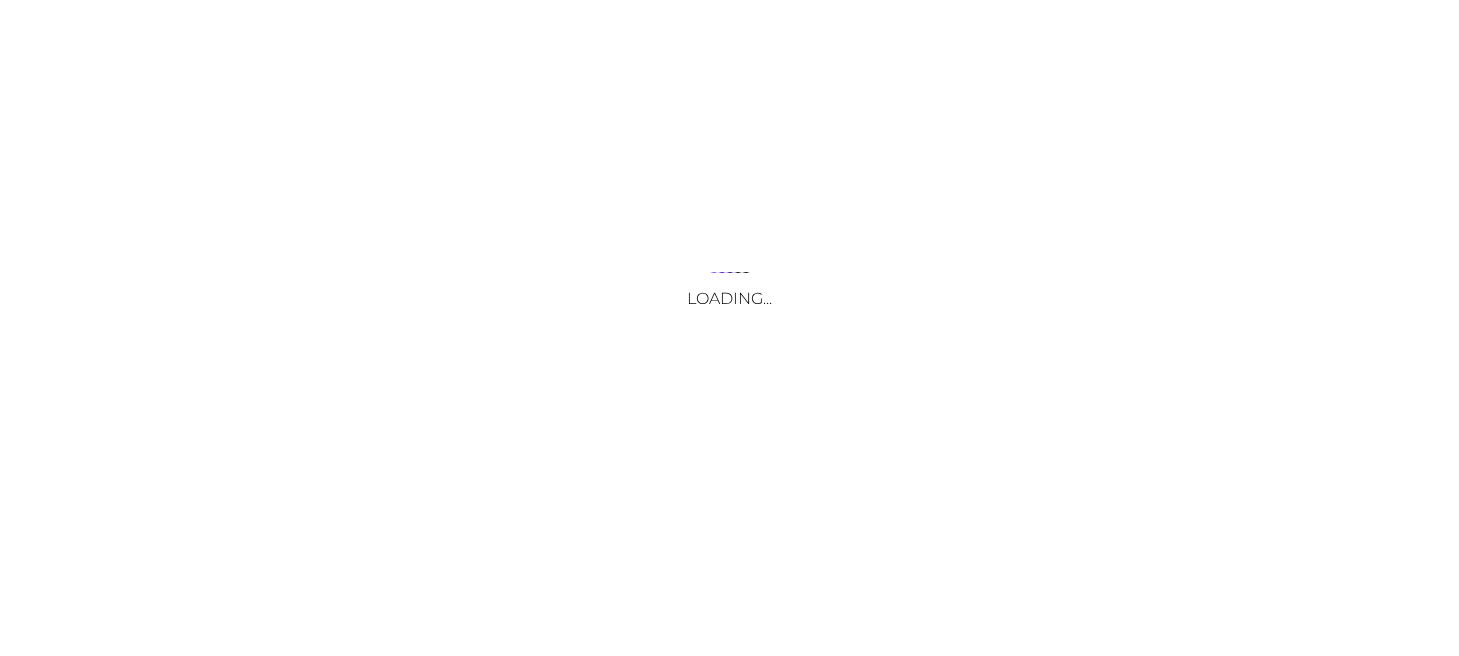 scroll, scrollTop: 0, scrollLeft: 0, axis: both 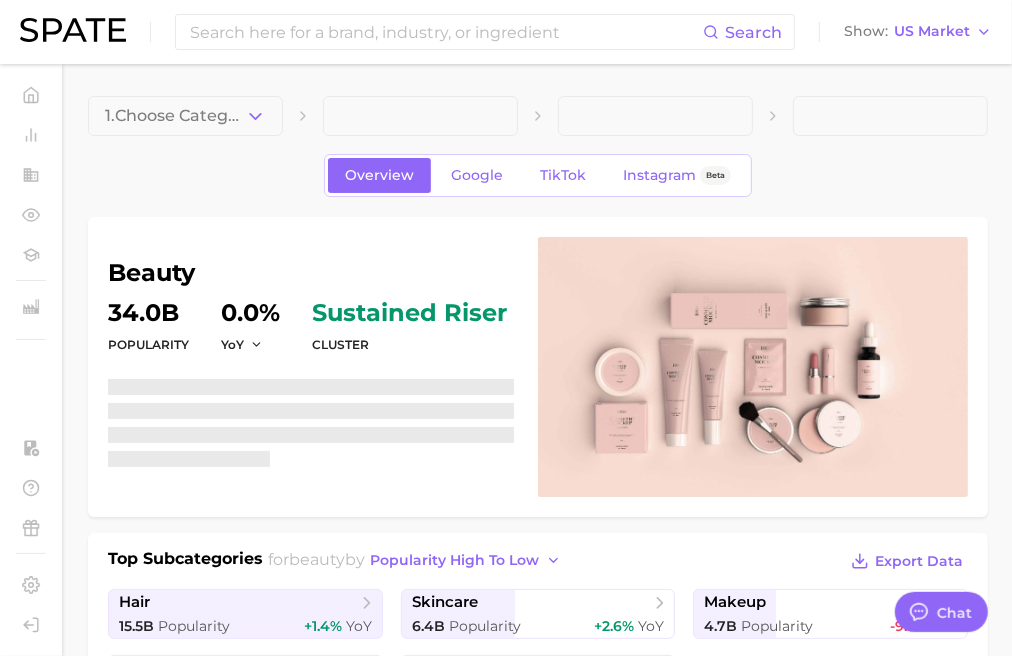 type on "x" 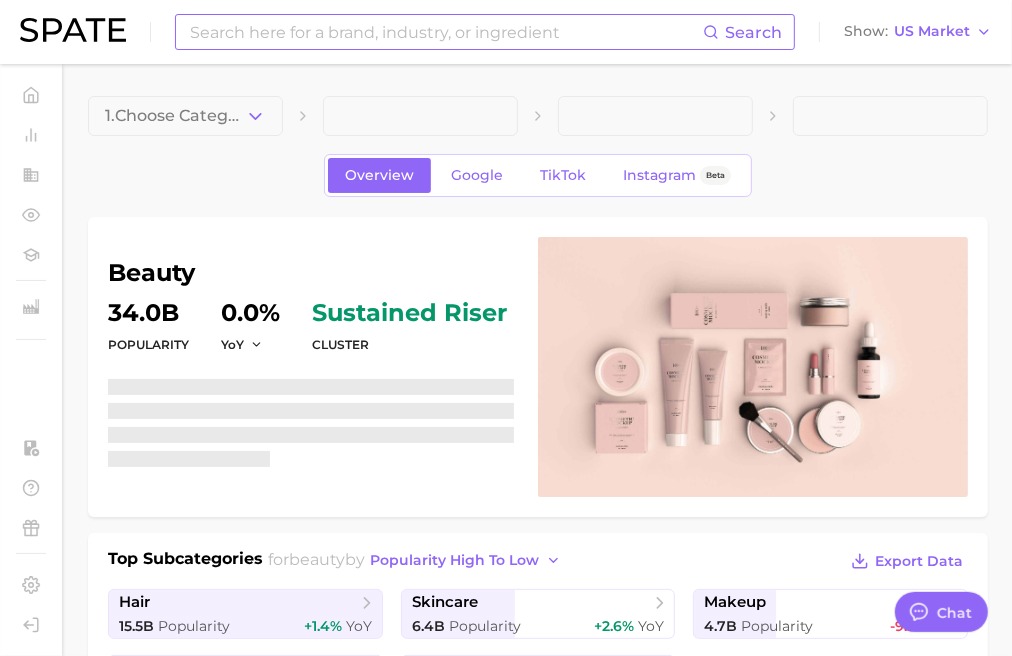 click at bounding box center (445, 32) 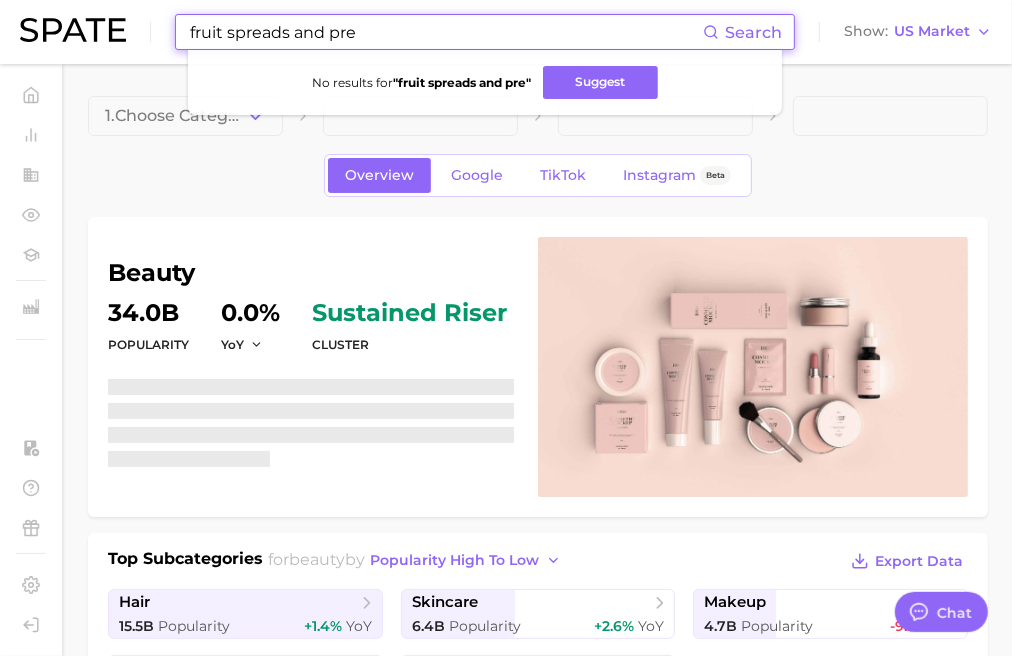drag, startPoint x: 396, startPoint y: 31, endPoint x: 285, endPoint y: 33, distance: 111.01801 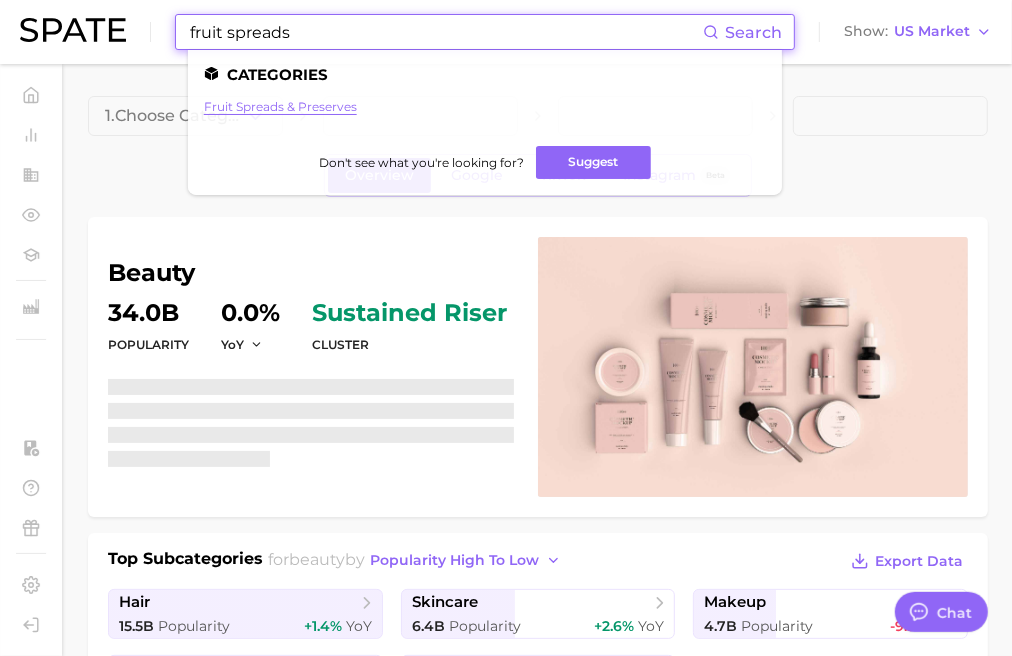 type on "fruit spreads" 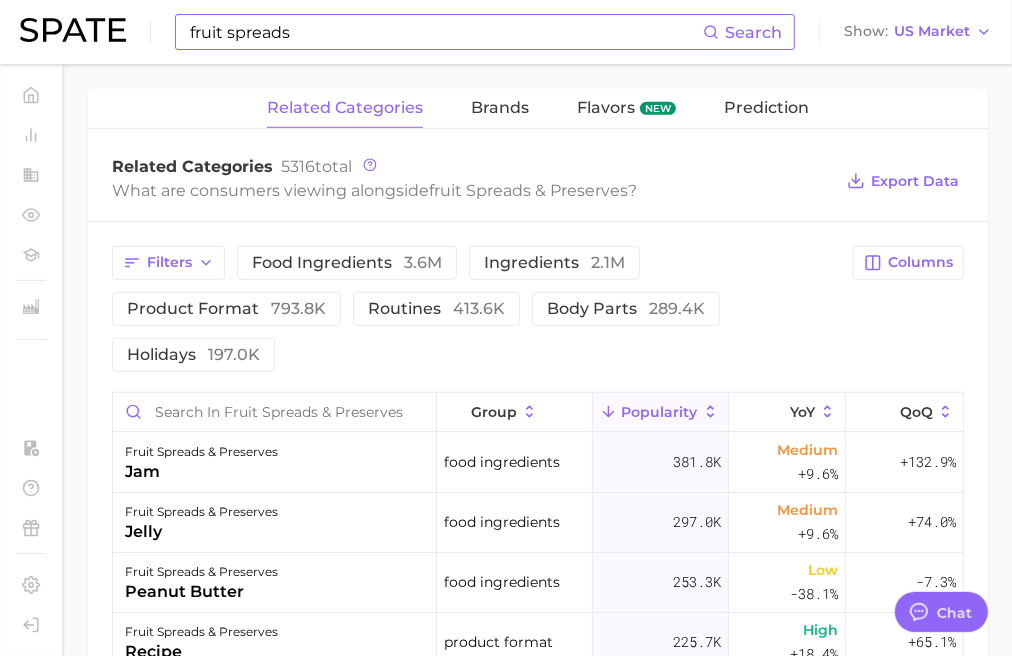 scroll, scrollTop: 780, scrollLeft: 0, axis: vertical 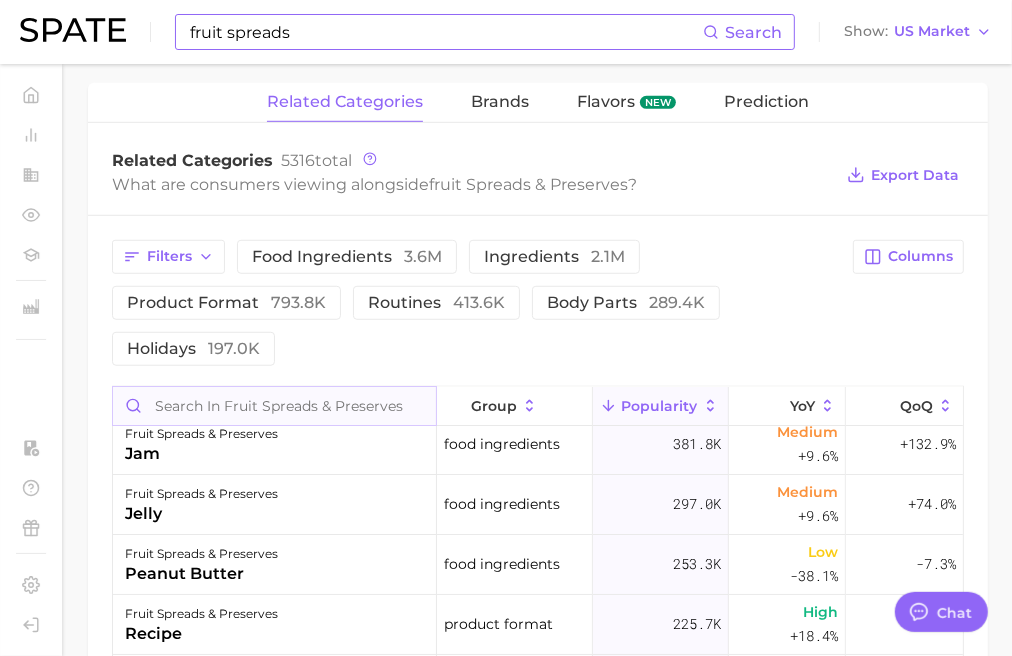 click at bounding box center [274, 406] 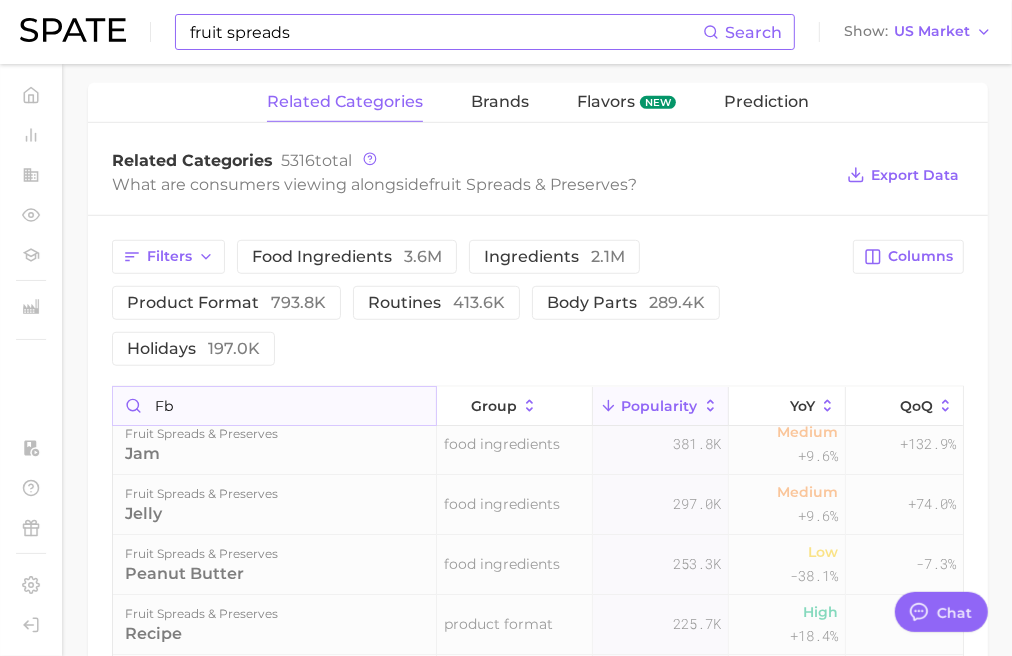 scroll, scrollTop: 0, scrollLeft: 0, axis: both 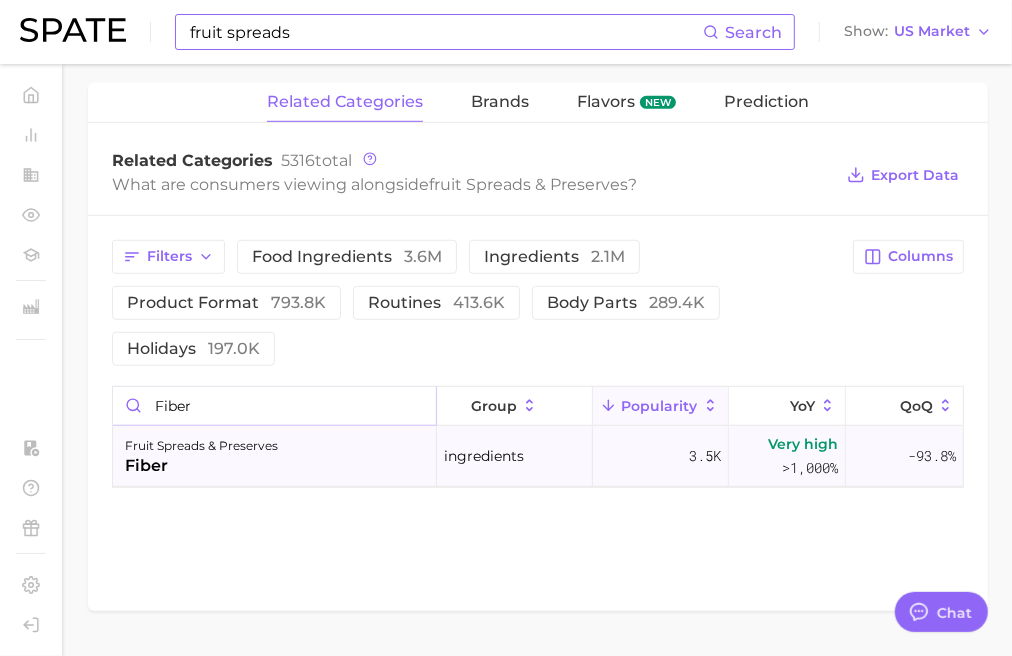 type on "fiber" 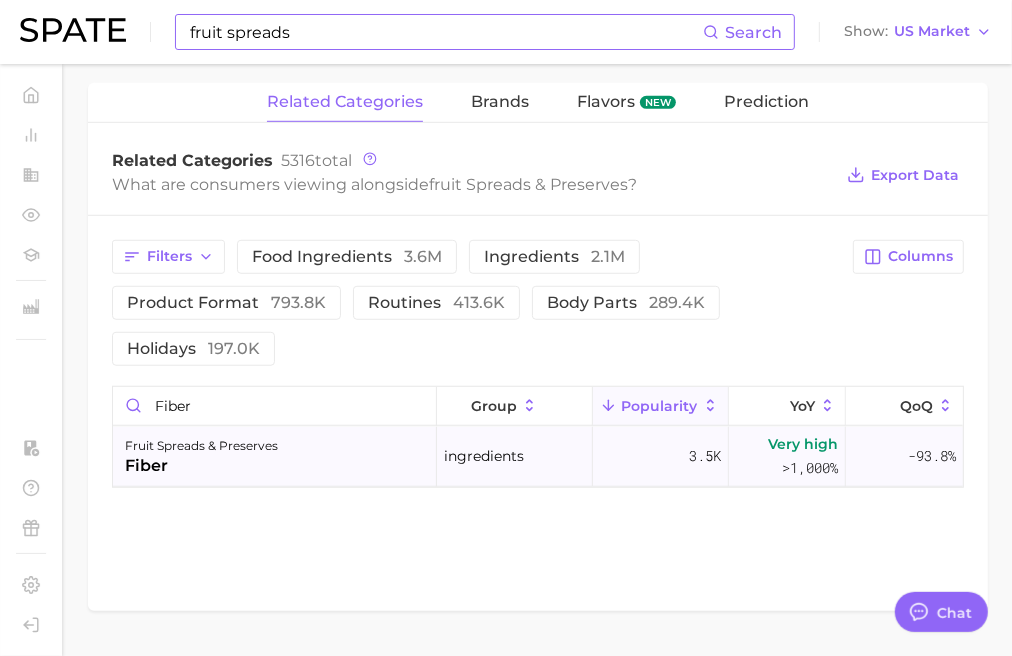 click on "fruit spreads & preserves fiber" at bounding box center (275, 457) 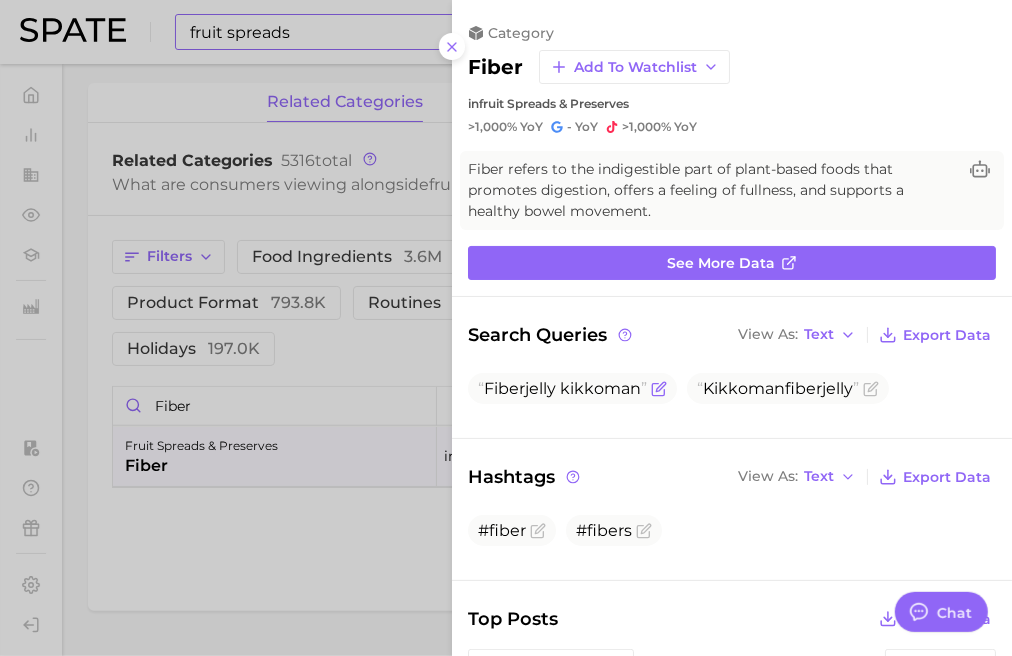scroll, scrollTop: 0, scrollLeft: 0, axis: both 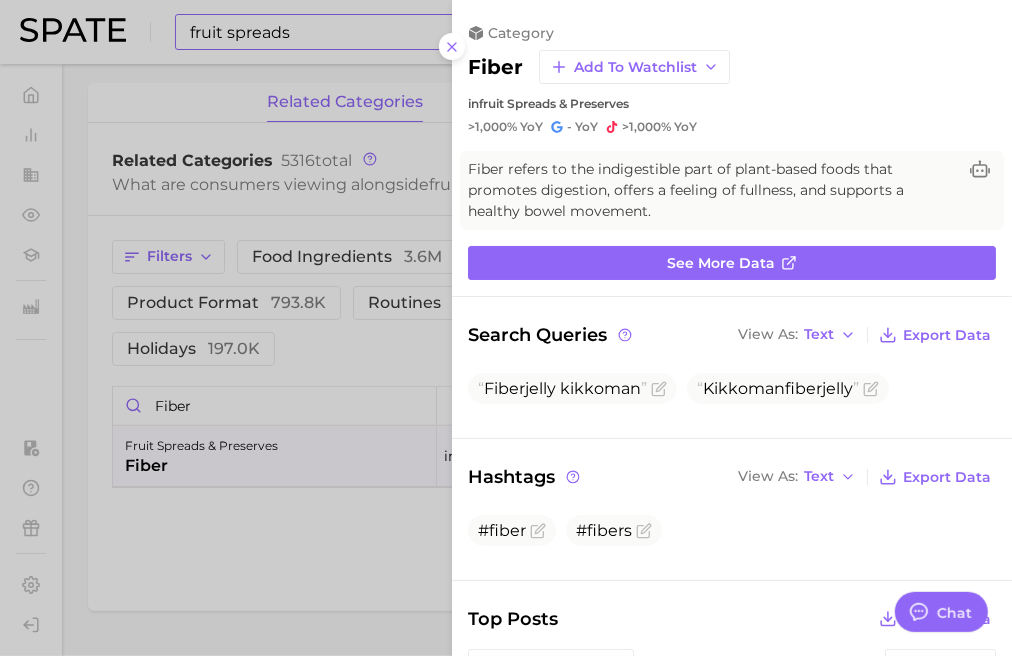 click at bounding box center [506, 328] 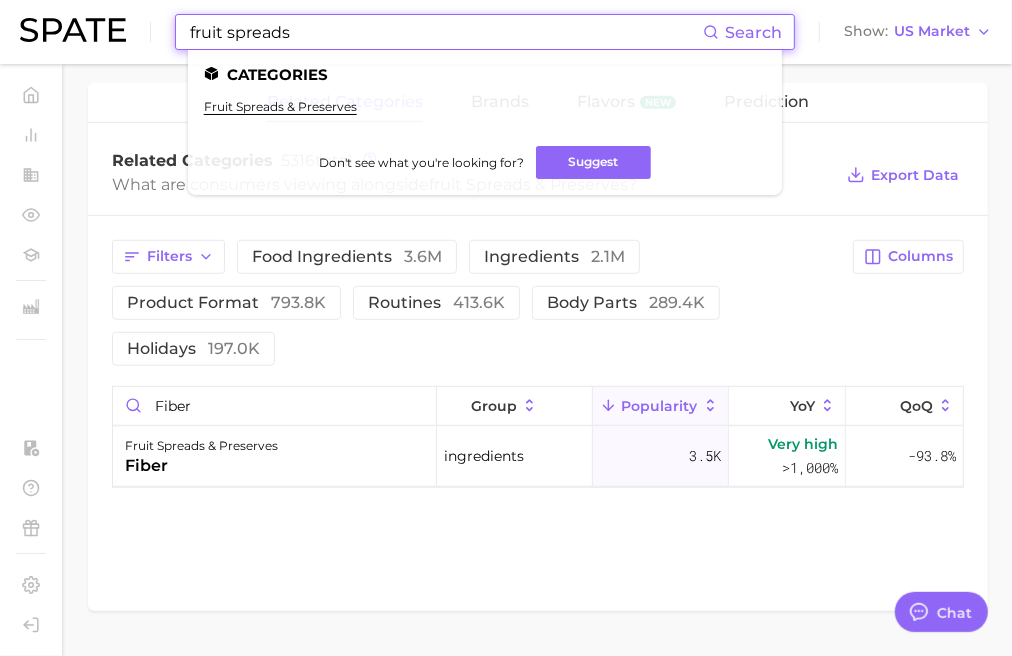 drag, startPoint x: 314, startPoint y: 29, endPoint x: 106, endPoint y: 20, distance: 208.19463 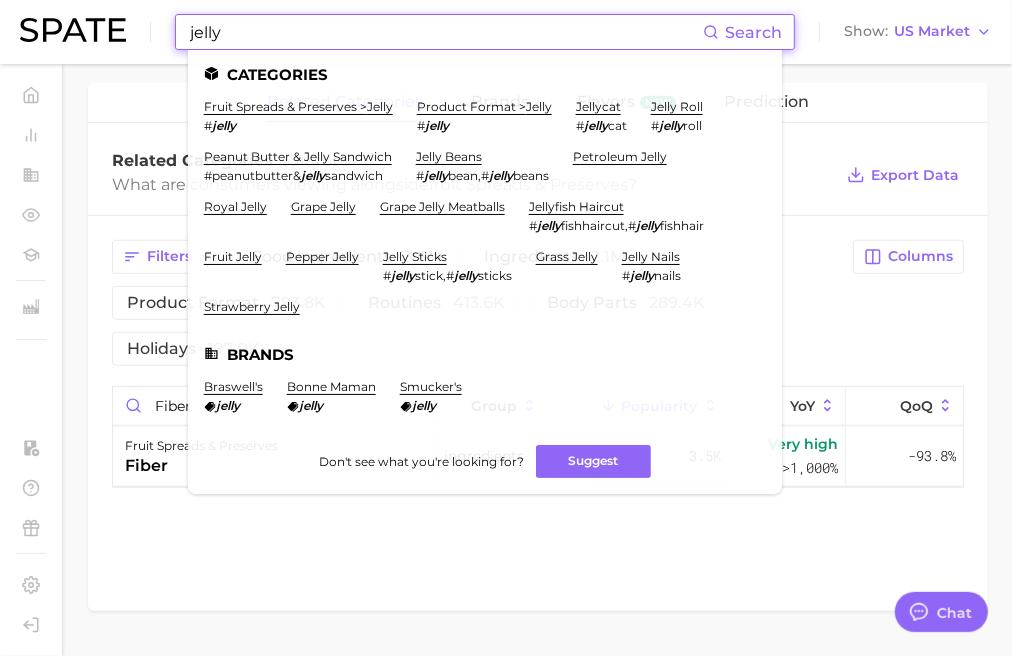 drag, startPoint x: 285, startPoint y: 35, endPoint x: 147, endPoint y: 29, distance: 138.13037 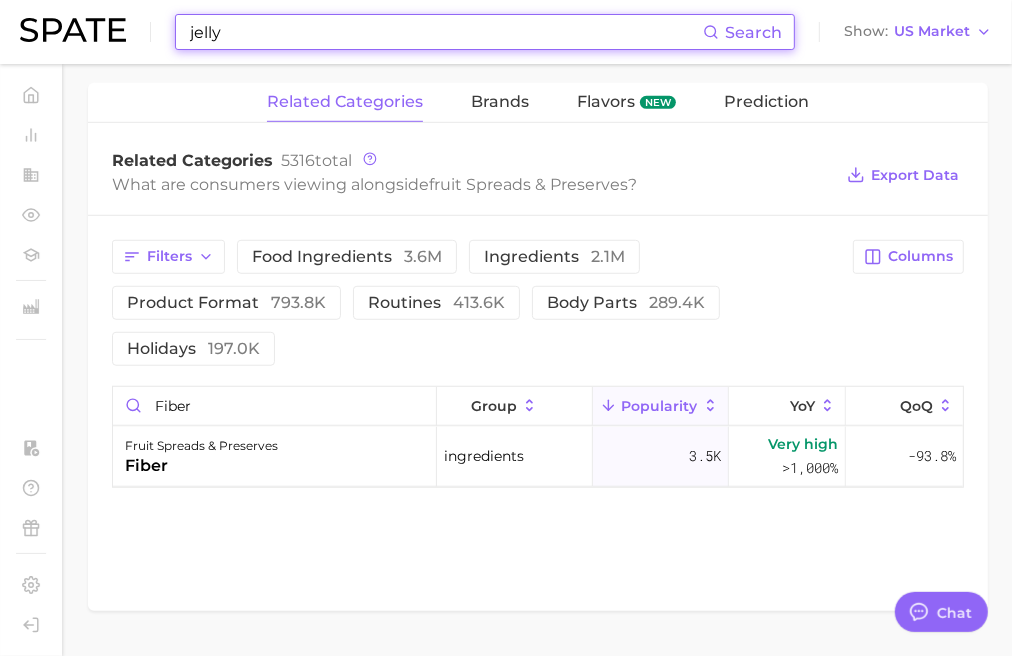 type on "jelly" 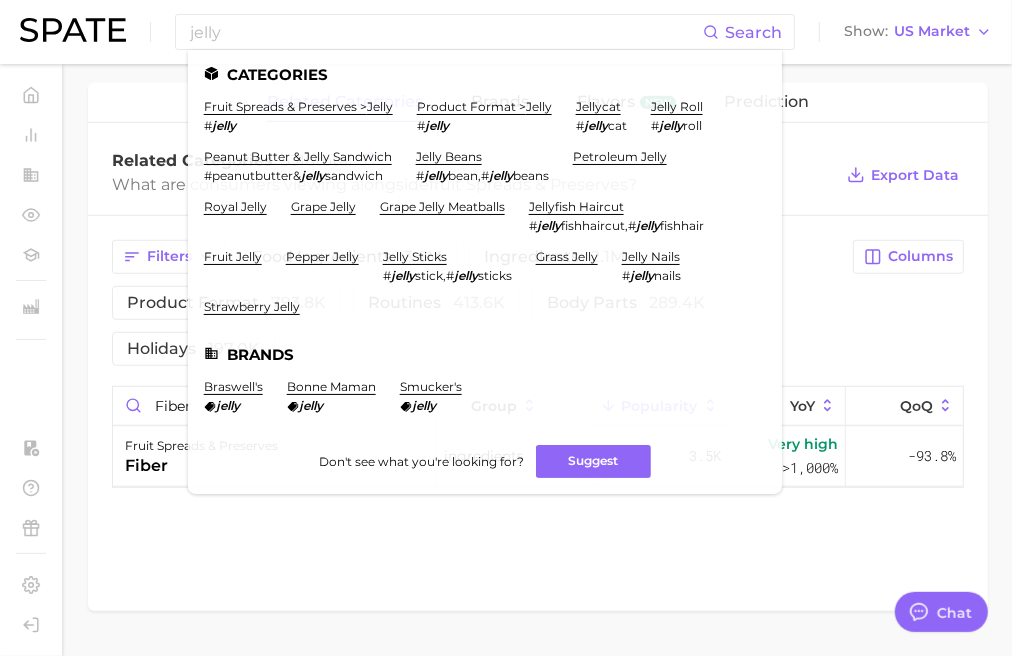 click on "Related Categories 5316  total What are consumers viewing alongside  fruit spreads & preserves ? Export Data" at bounding box center [538, 175] 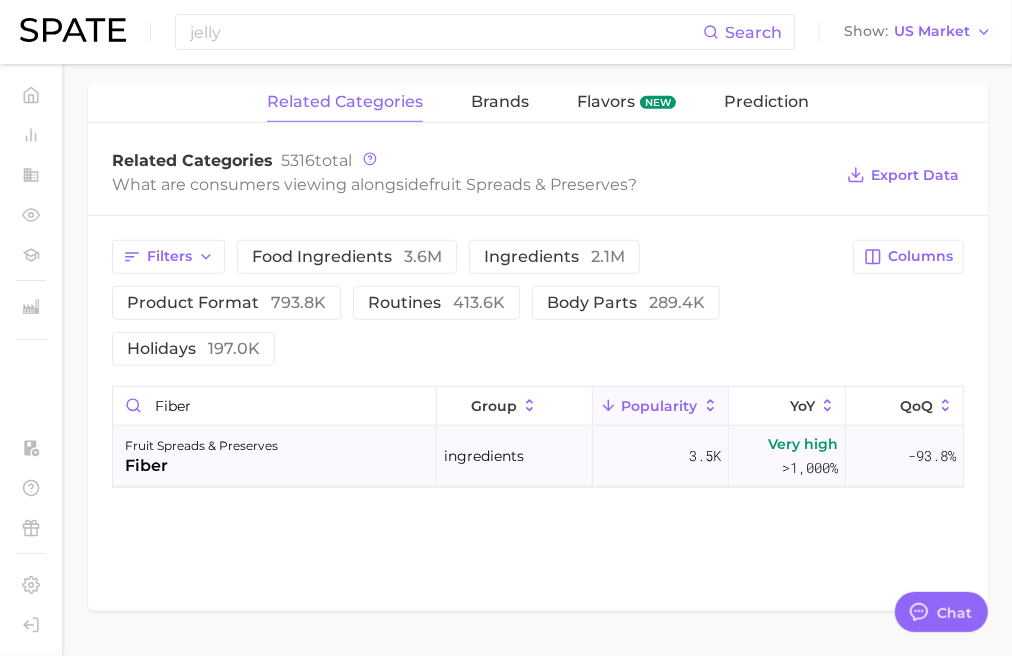 click on "fruit spreads & preserves" at bounding box center (201, 446) 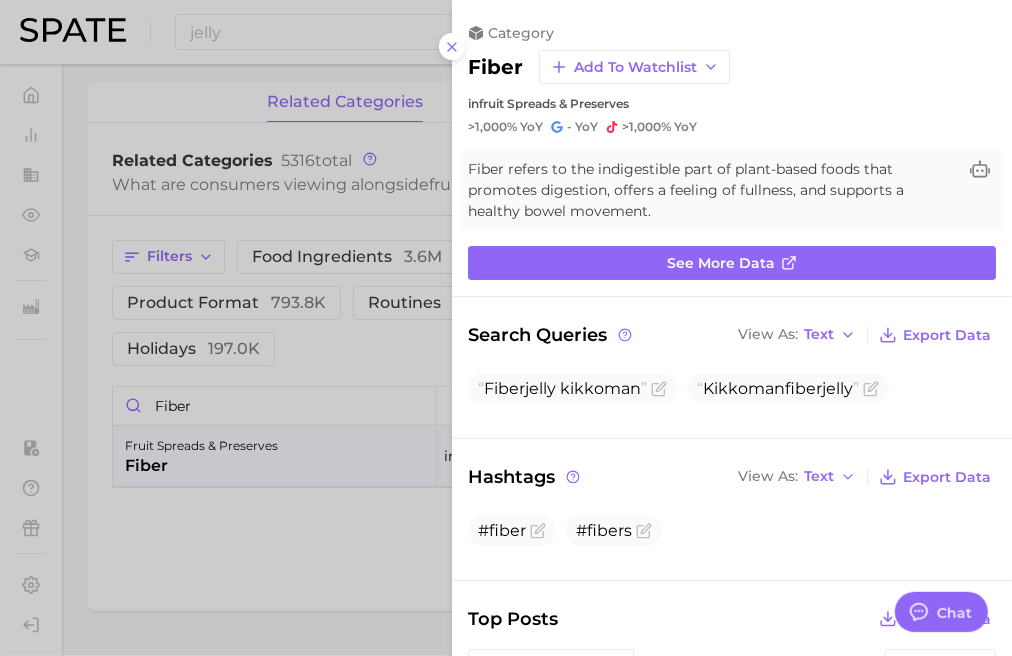 scroll, scrollTop: 0, scrollLeft: 0, axis: both 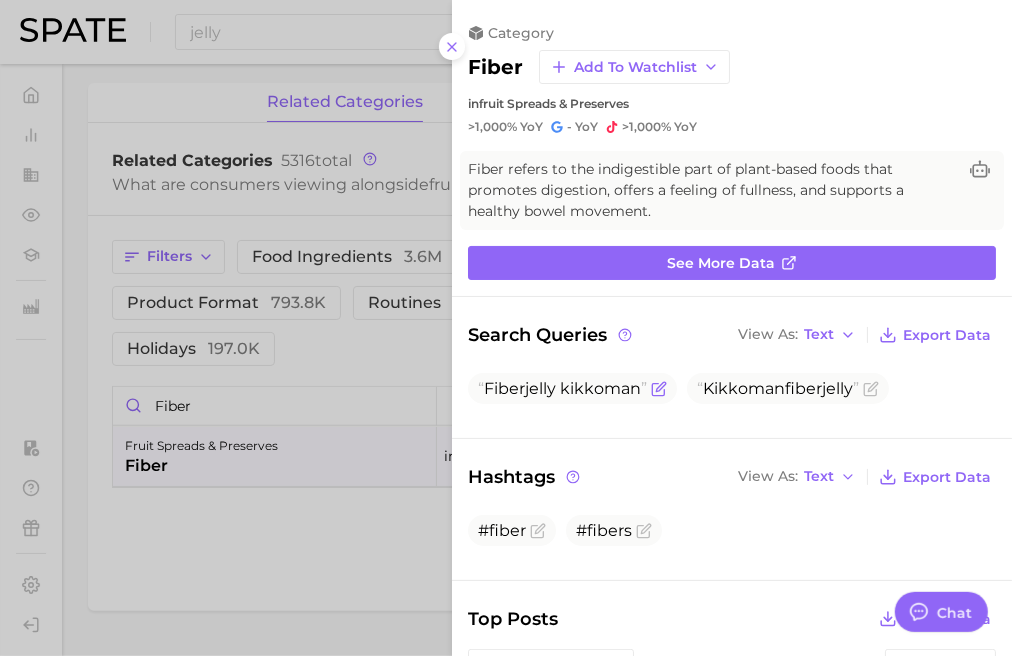 click on "Fiber  jelly kikkoman" at bounding box center (572, 388) 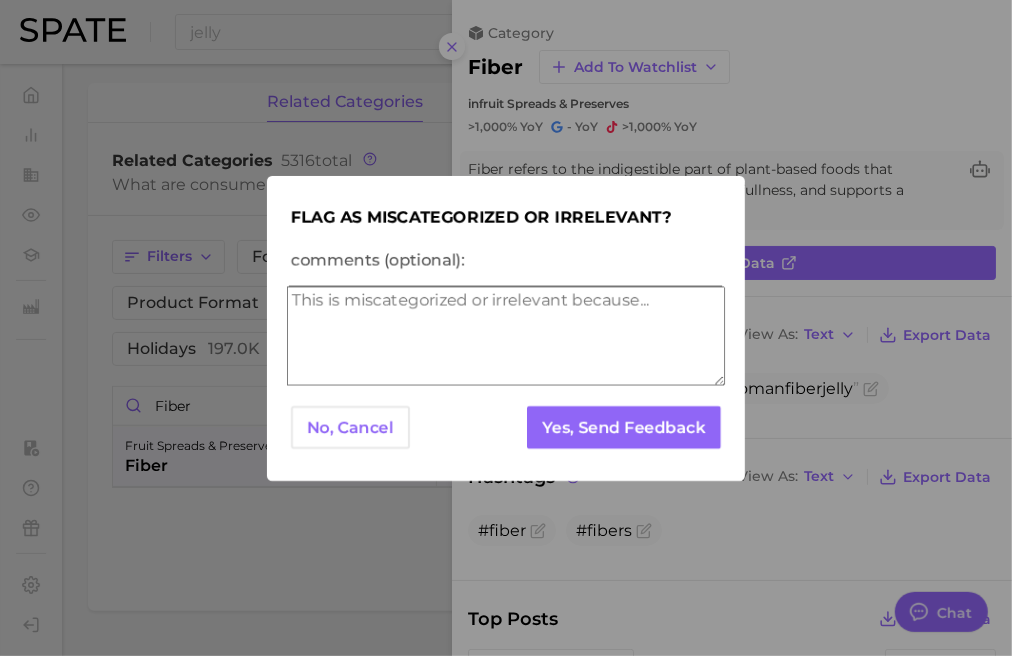 click on "comments (optional):" at bounding box center [506, 336] 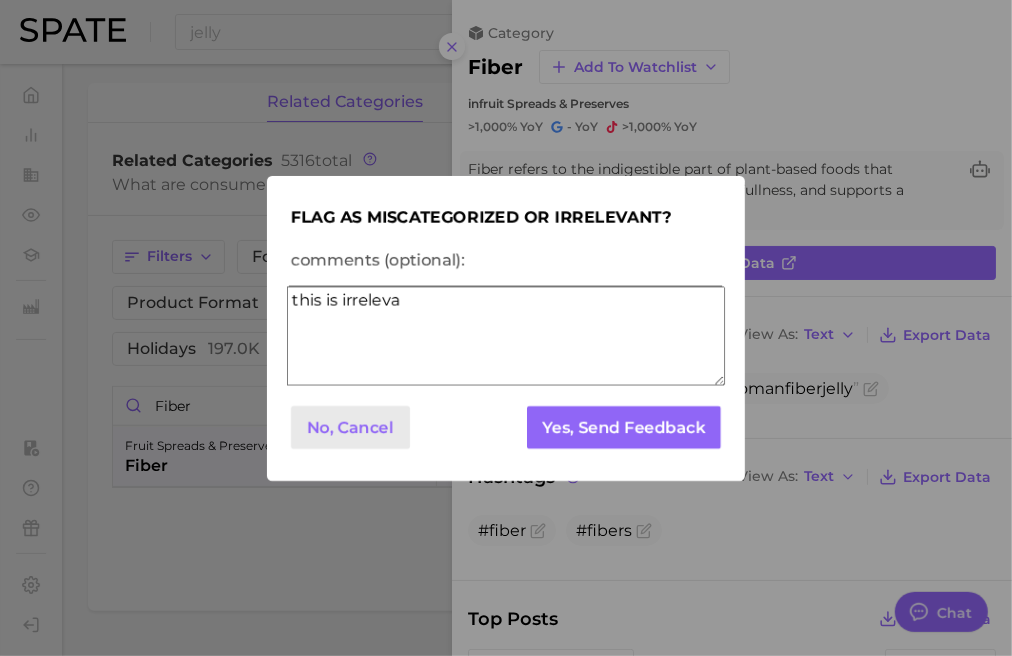 type on "this is irreleva" 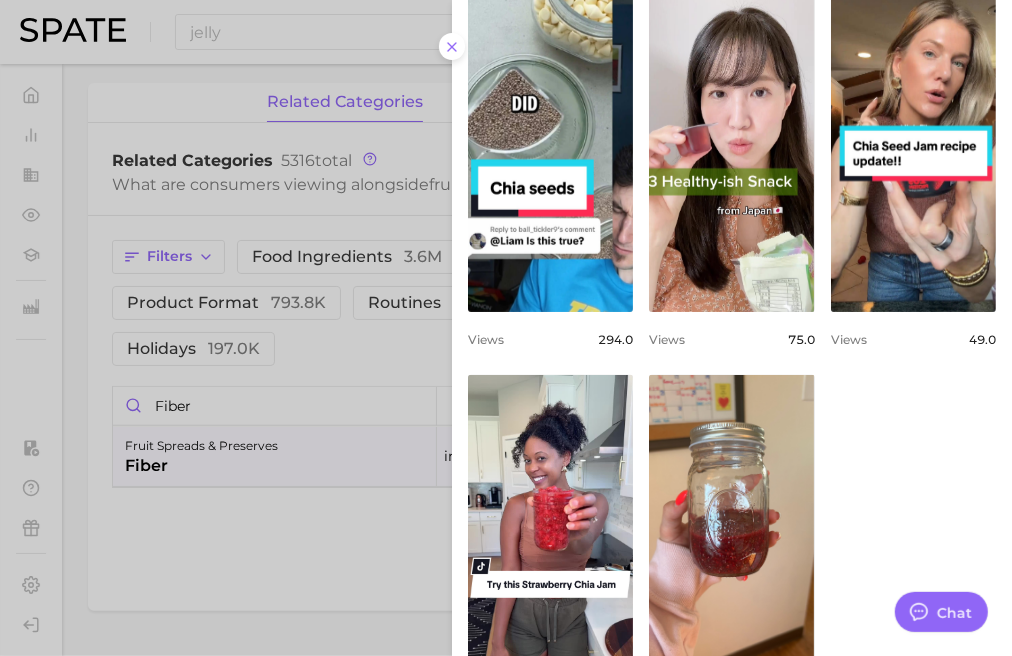scroll, scrollTop: 711, scrollLeft: 0, axis: vertical 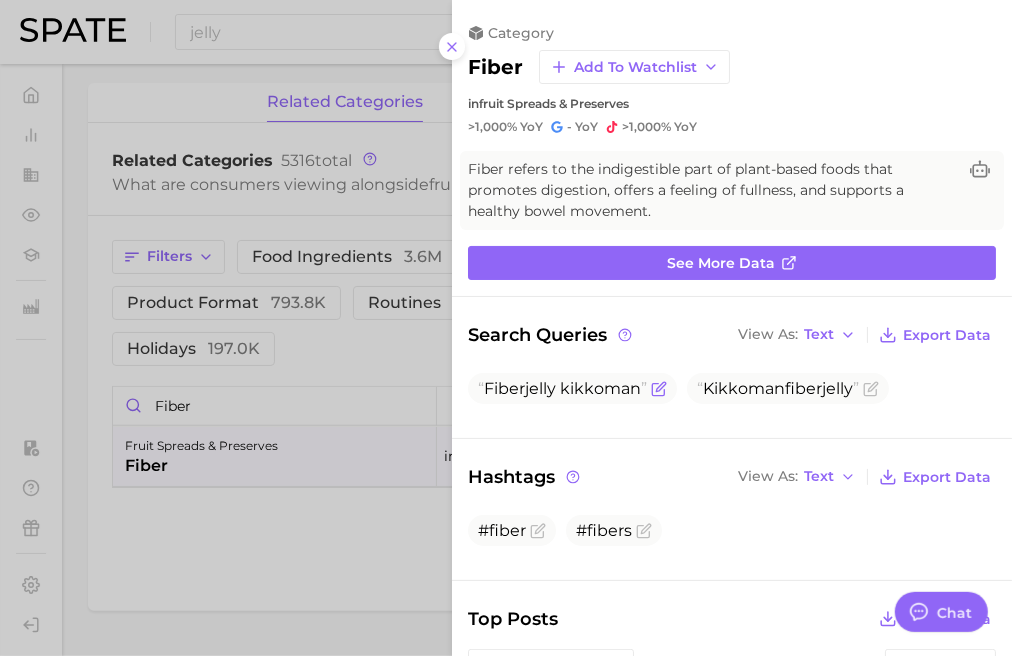 click at bounding box center (657, 389) 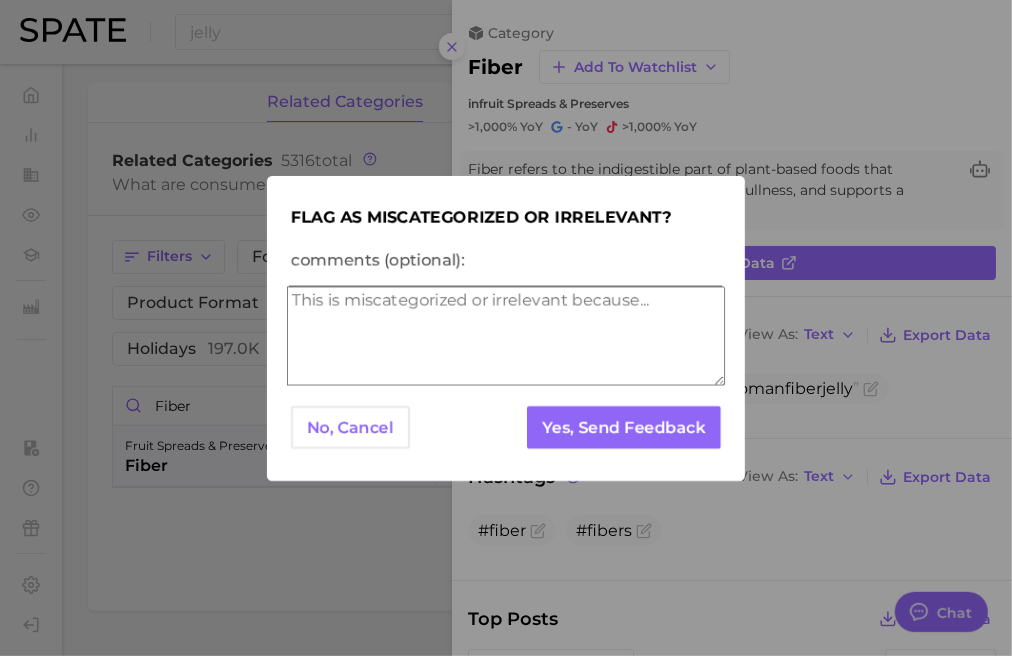 click on "comments (optional):" at bounding box center [506, 260] 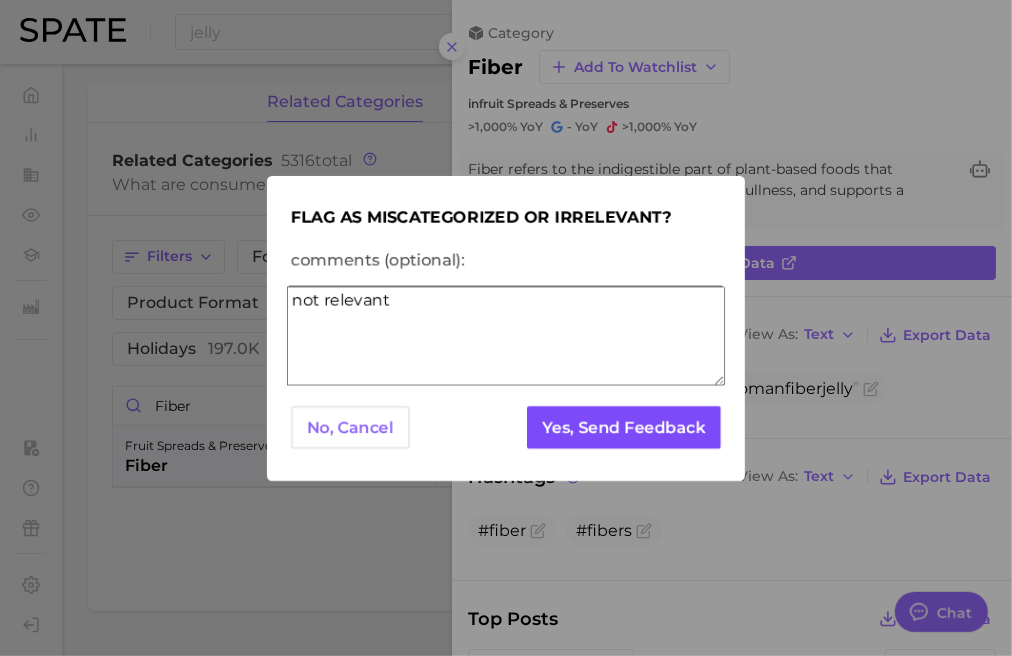 type on "not relevant" 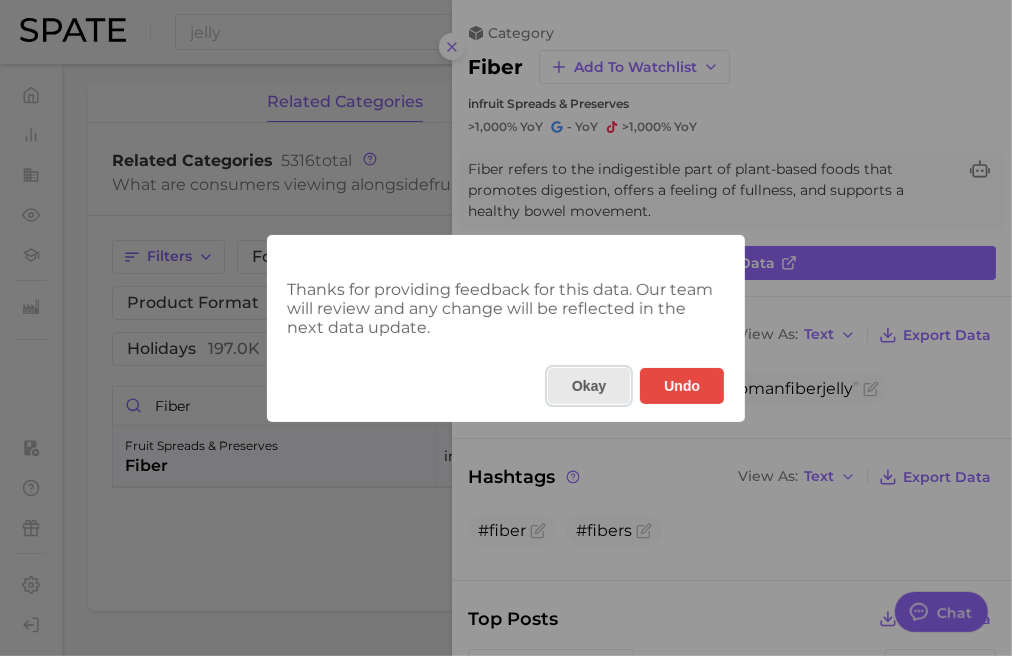 click on "Okay" at bounding box center (589, 386) 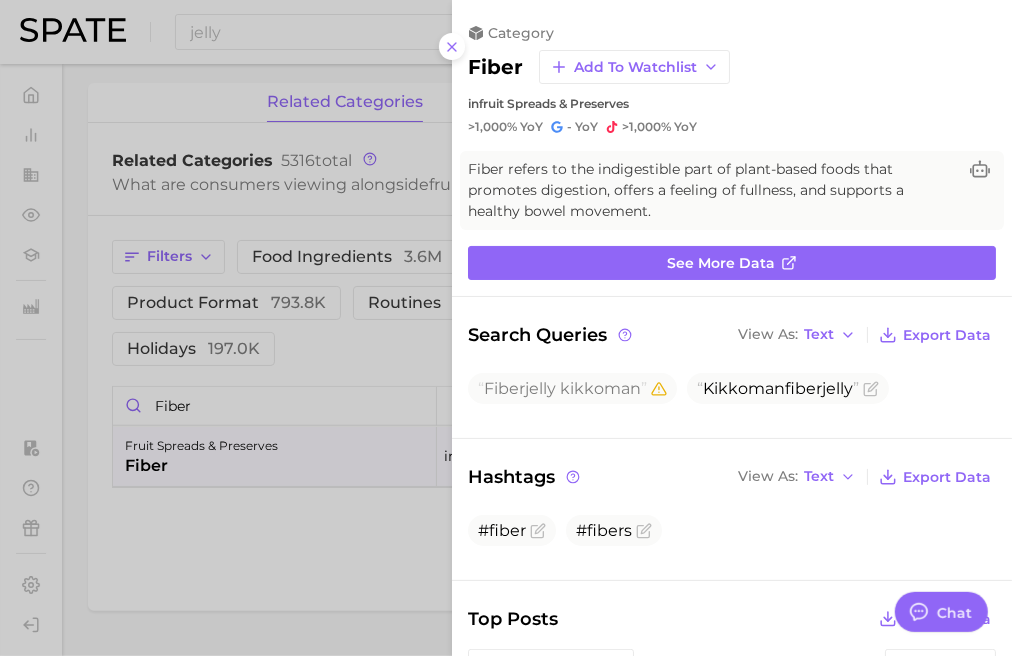 click at bounding box center [506, 328] 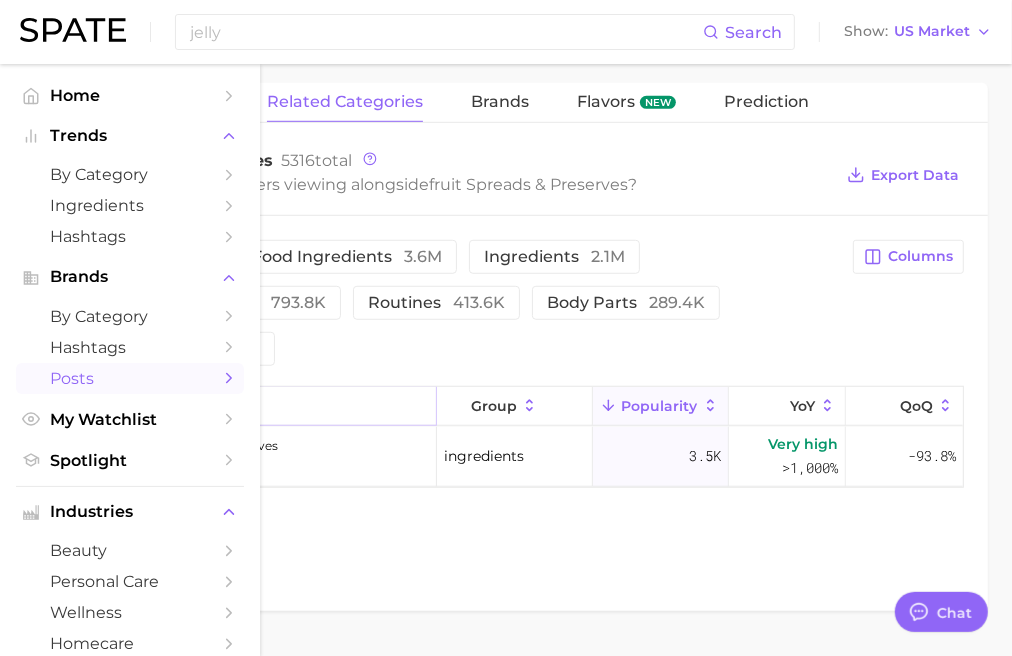 drag, startPoint x: 231, startPoint y: 406, endPoint x: 37, endPoint y: 371, distance: 197.13194 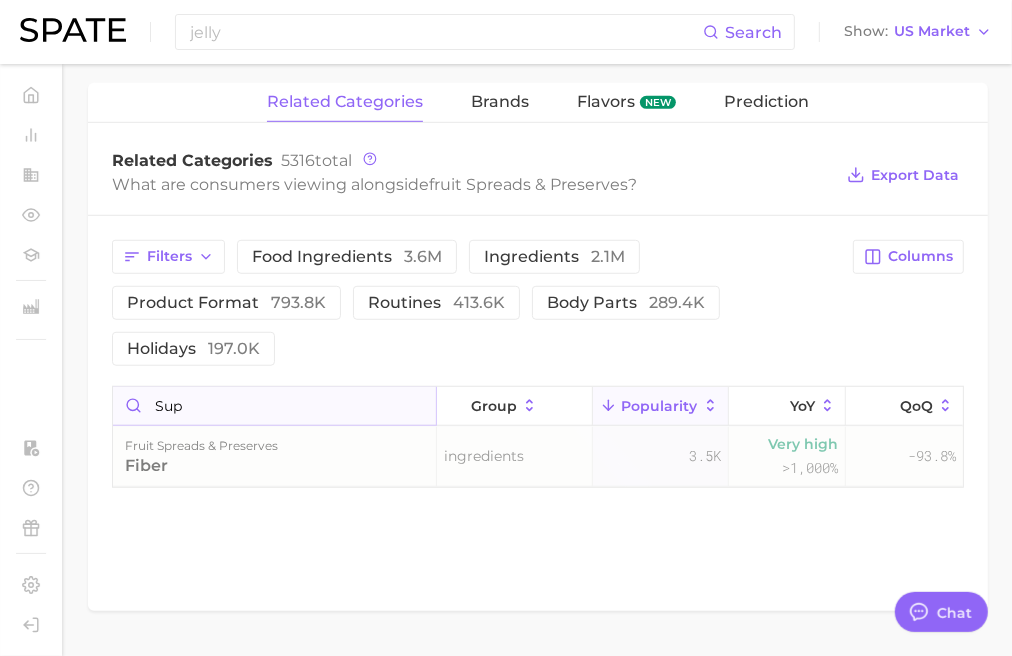 click on "sup" at bounding box center [274, 406] 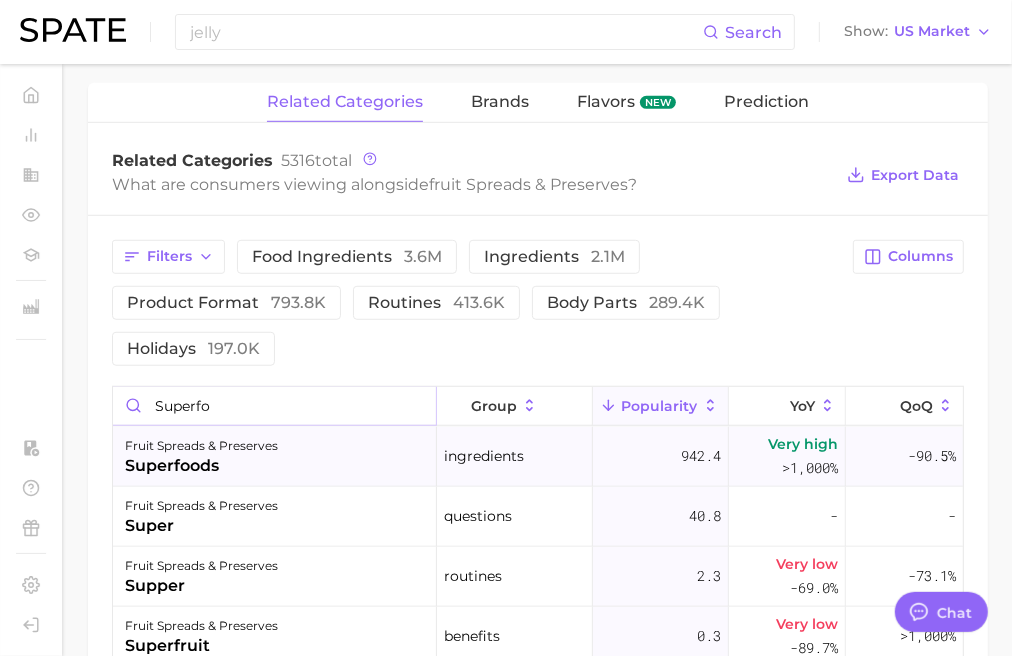 type on "superfo" 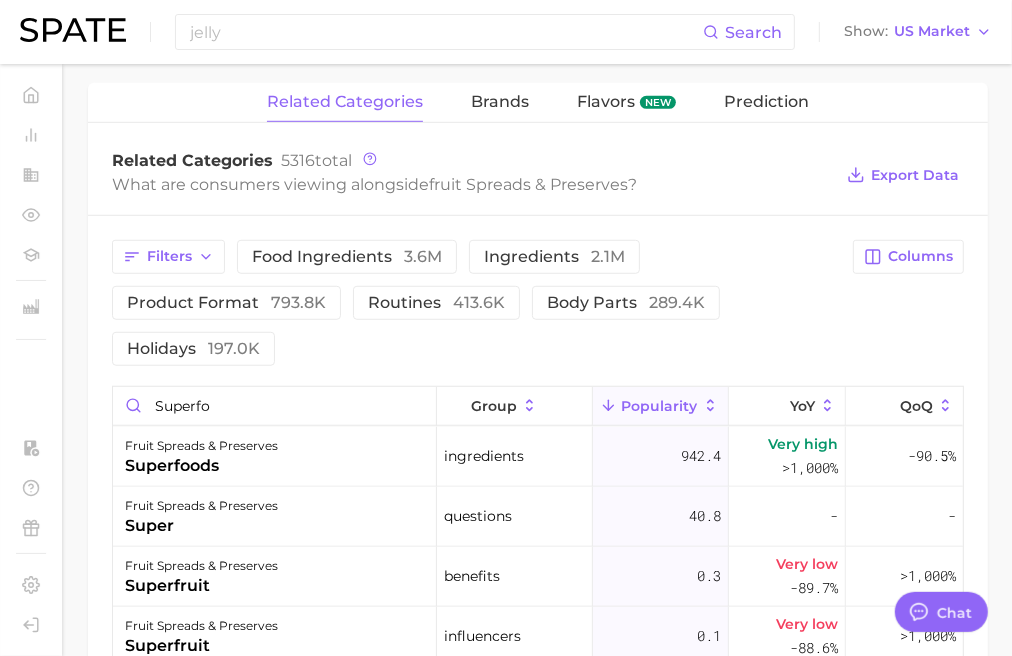 click on "fruit spreads & preserves super" at bounding box center (275, 517) 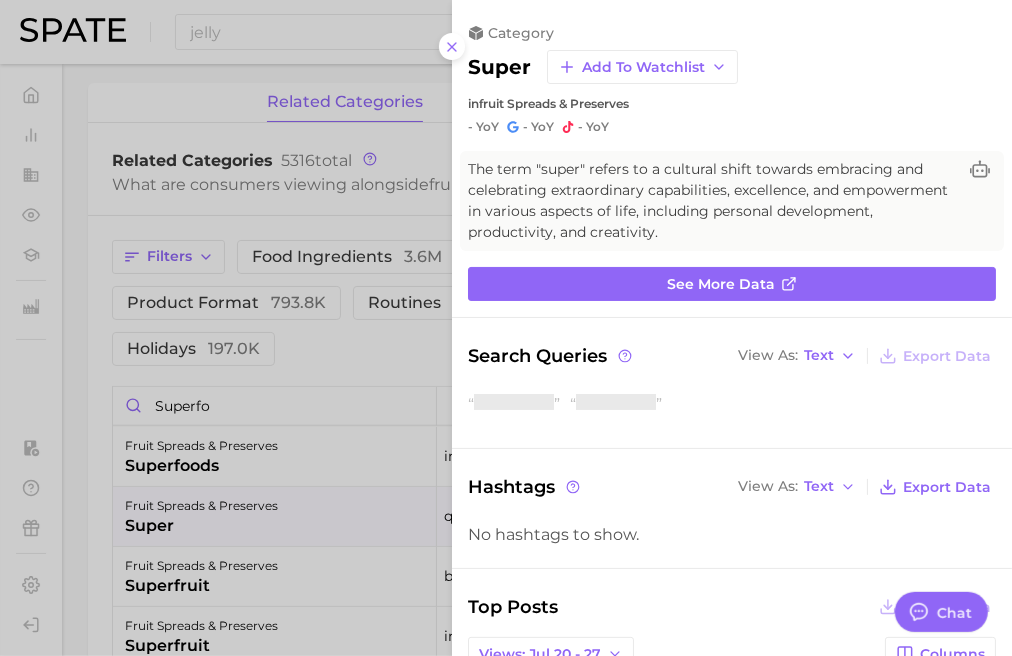 click at bounding box center [506, 328] 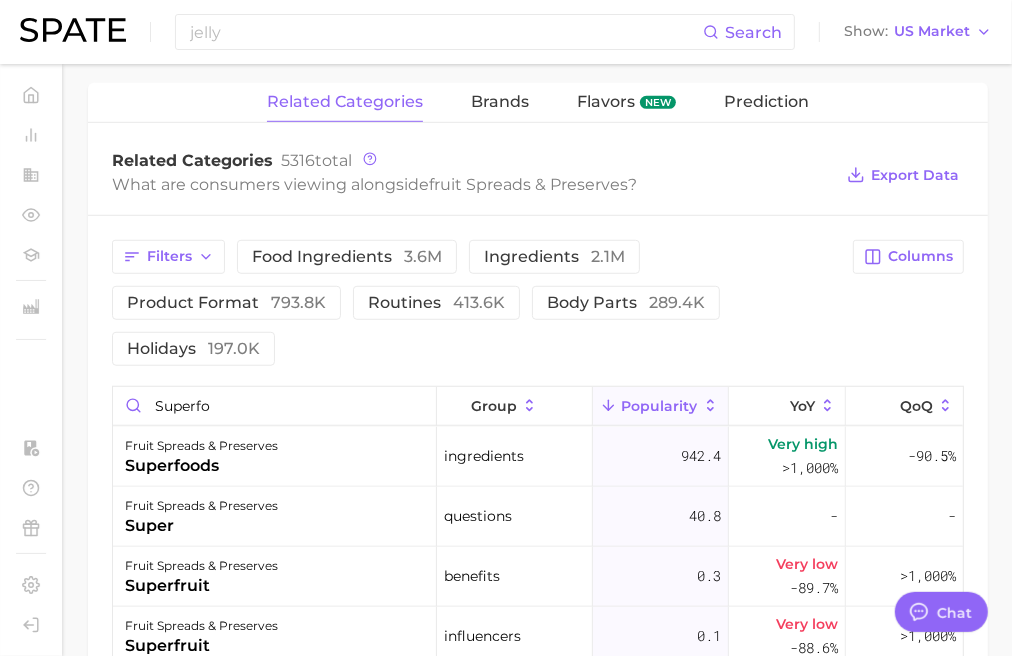 click on "fruit spreads & preserves superfoods" at bounding box center (275, 457) 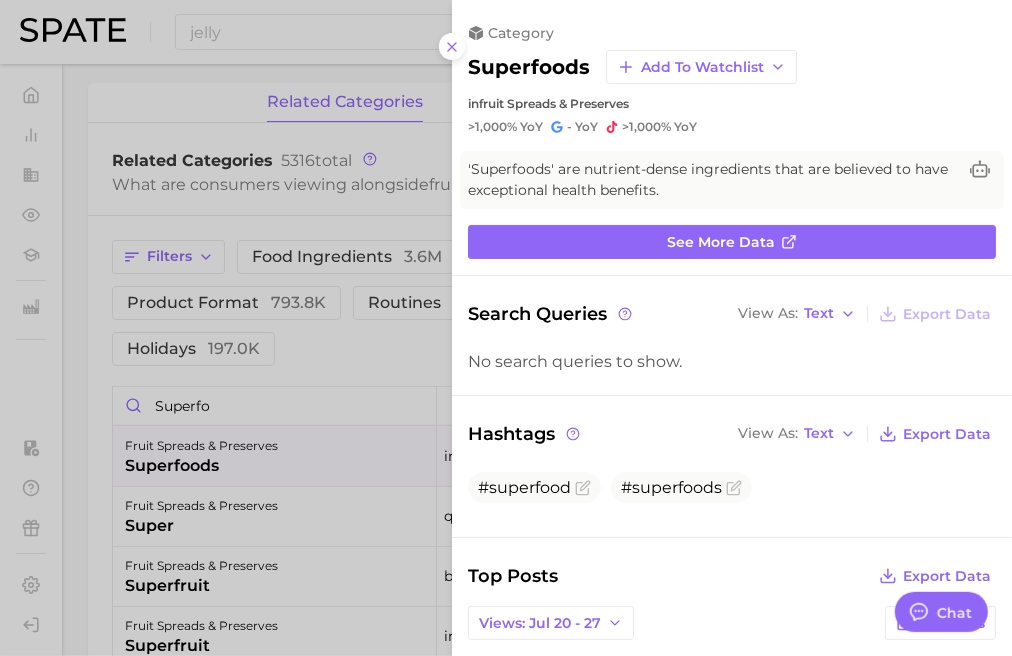 scroll, scrollTop: 0, scrollLeft: 0, axis: both 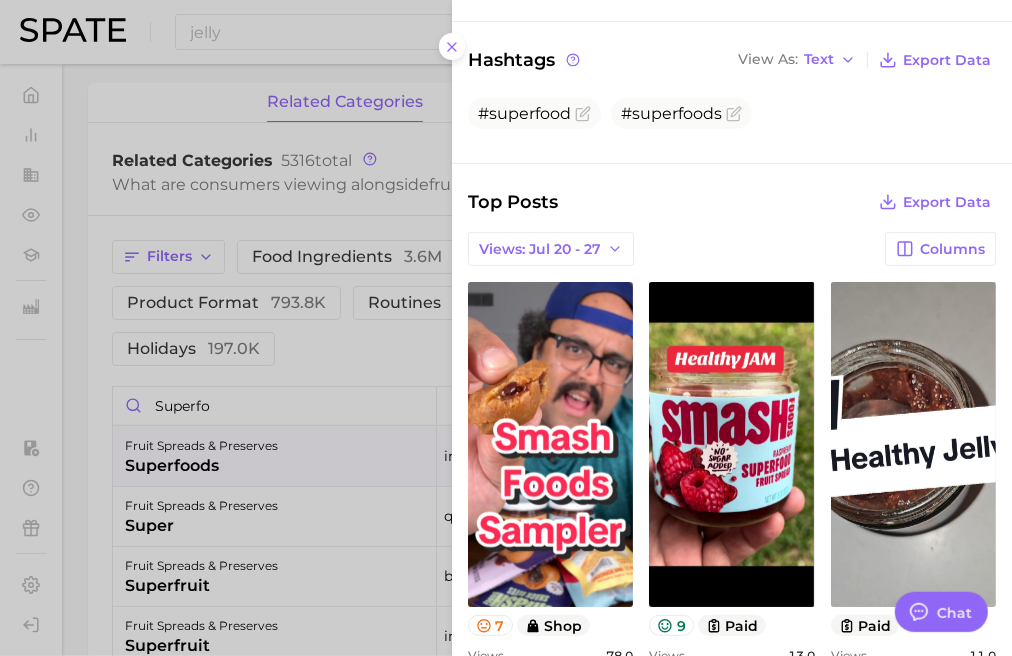 click at bounding box center [506, 328] 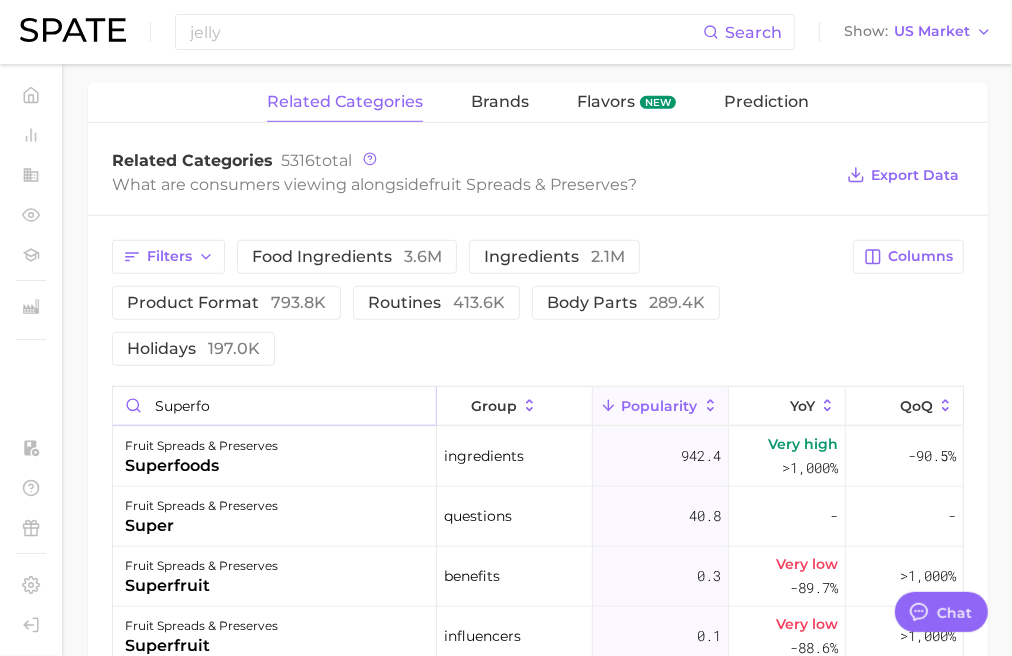 drag, startPoint x: 263, startPoint y: 399, endPoint x: 62, endPoint y: 395, distance: 201.0398 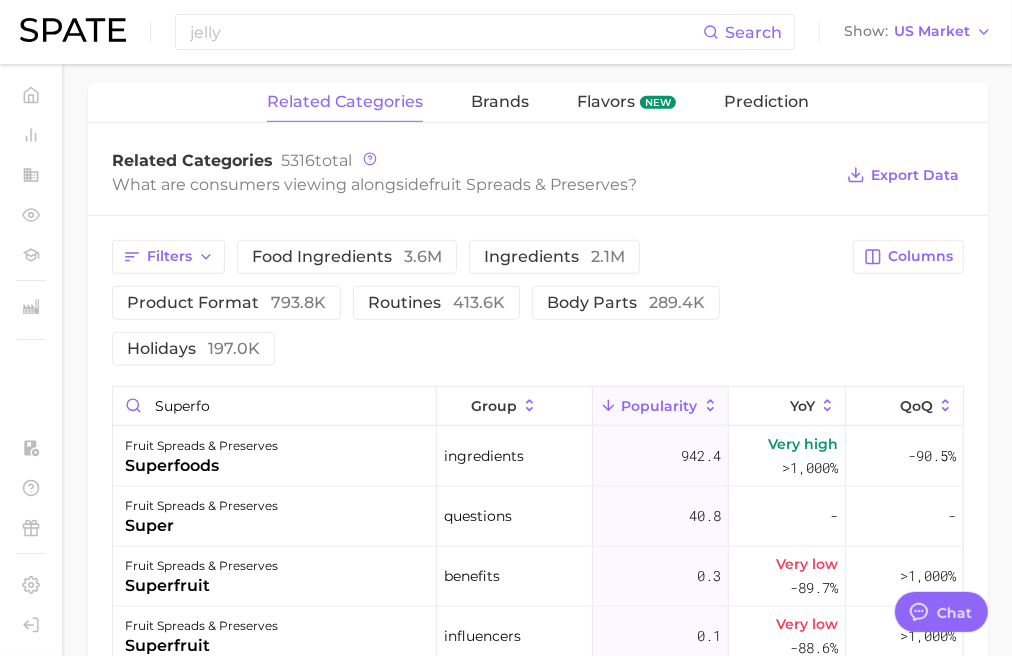 click on "Filters food ingredients   3.6m ingredients   2.1m product format   793.8k routines   413.6k body parts   289.4k holidays   197.0k Columns superfo group Popularity YoY QoQ fruit spreads & preserves superfoods ingredients 942.4 Very high >1,000% -90.5% fruit spreads & preserves super questions 40.8 - - fruit spreads & preserves superfruit benefits 0.3 Very low -89.7% >1,000% fruit spreads & preserves superfruit influencers 0.1 Very low -88.6% >1,000%" at bounding box center [538, 454] 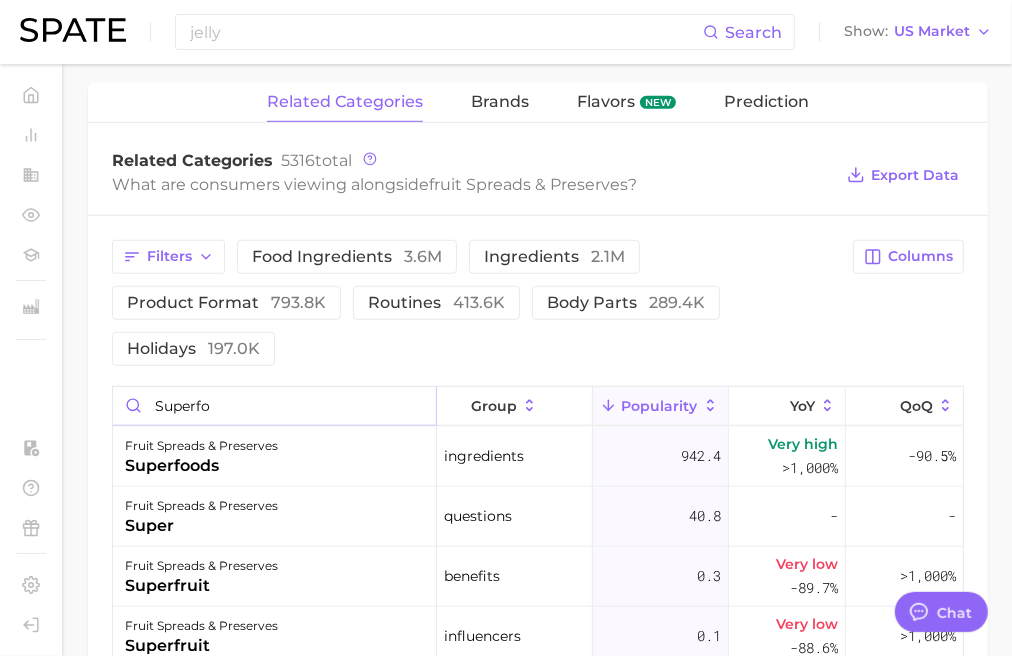 drag, startPoint x: 289, startPoint y: 403, endPoint x: 100, endPoint y: 386, distance: 189.76302 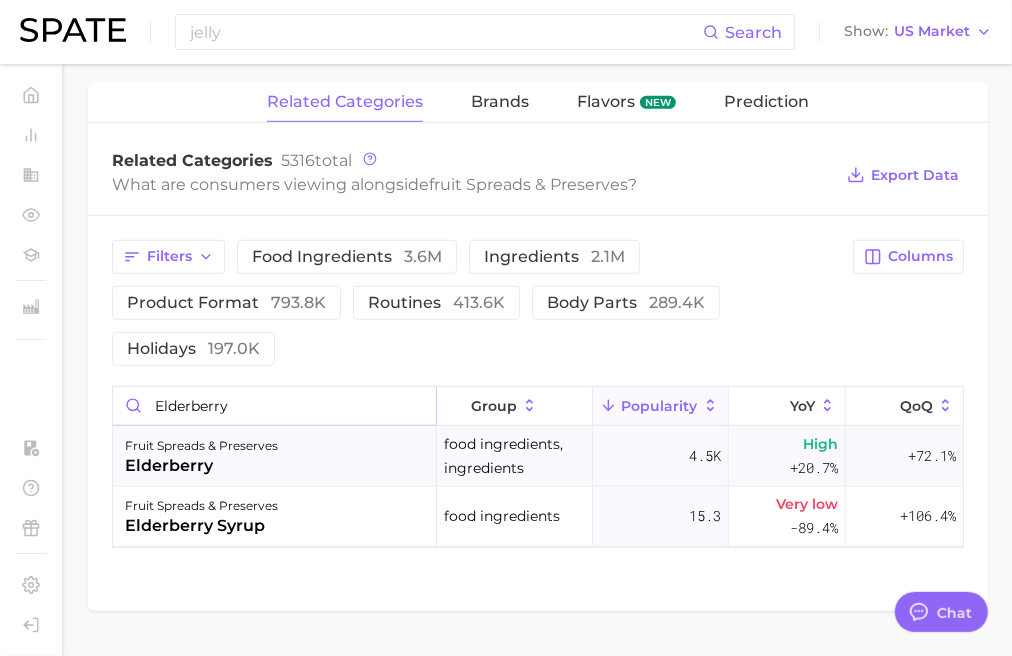 type on "elderberry" 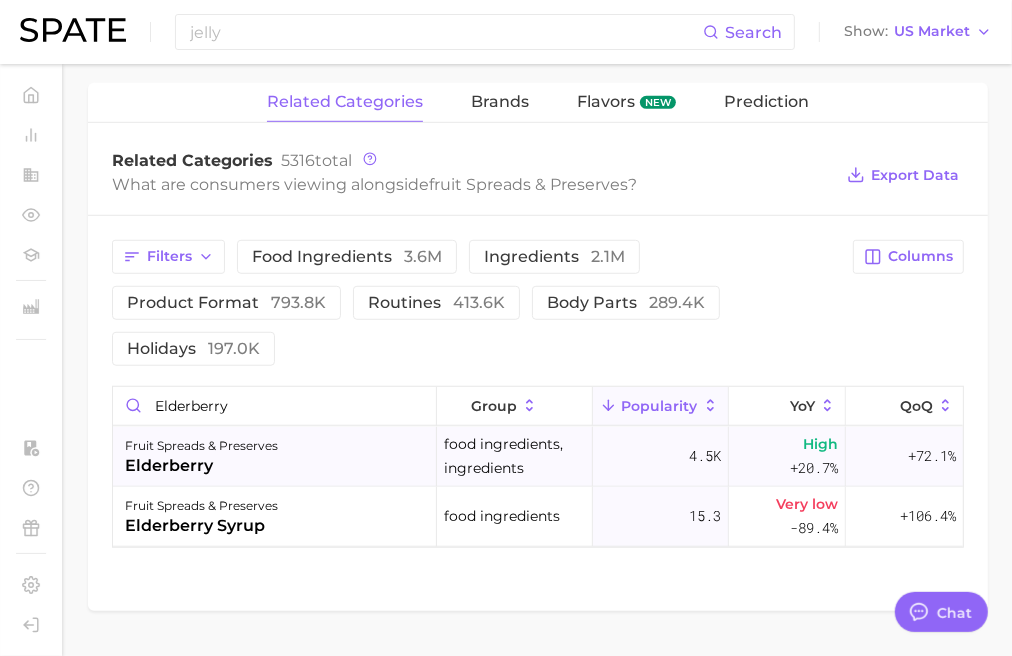 click on "elderberry" at bounding box center [201, 466] 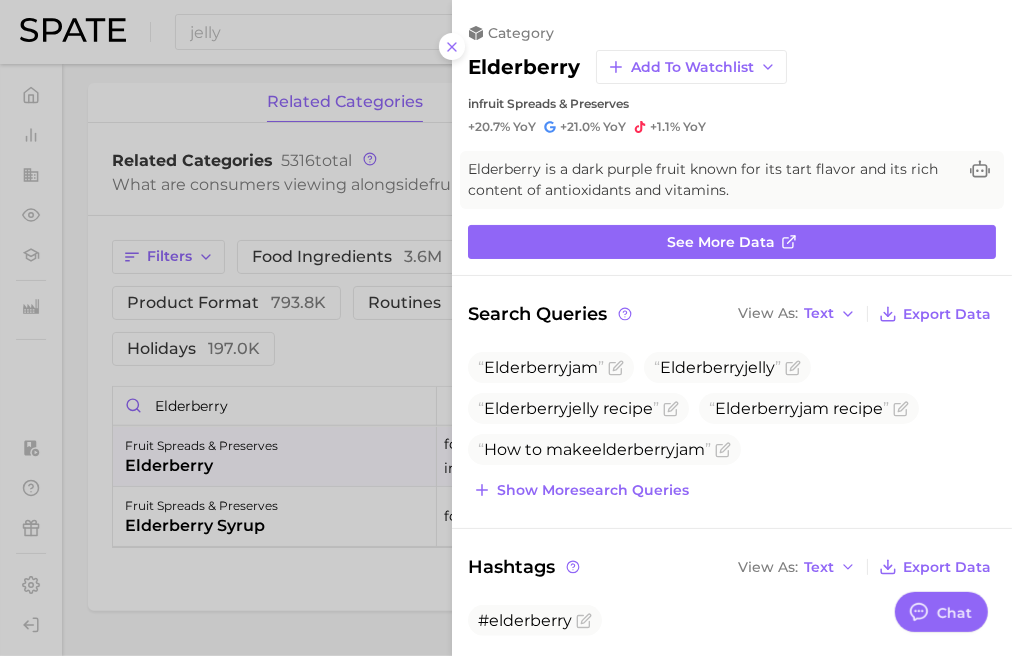 scroll, scrollTop: 0, scrollLeft: 0, axis: both 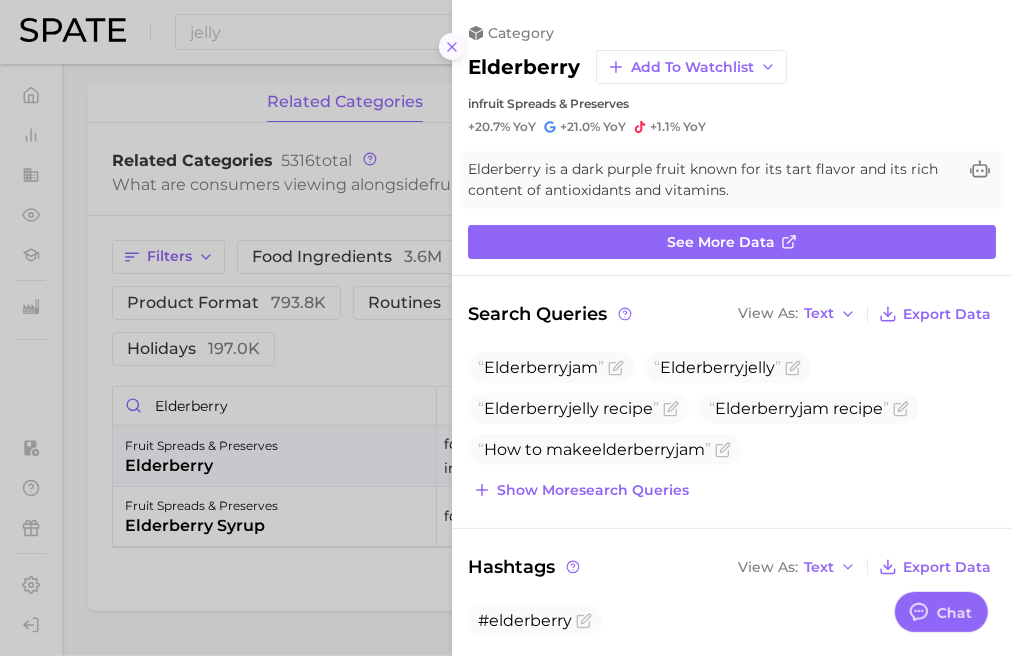 click 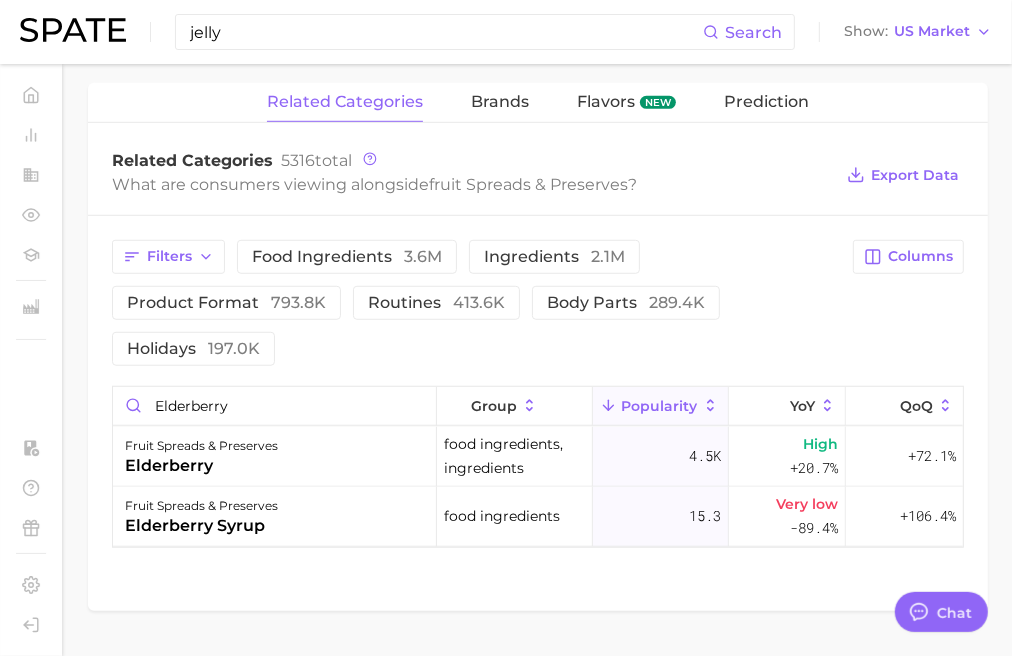 drag, startPoint x: 338, startPoint y: 29, endPoint x: 145, endPoint y: 27, distance: 193.01036 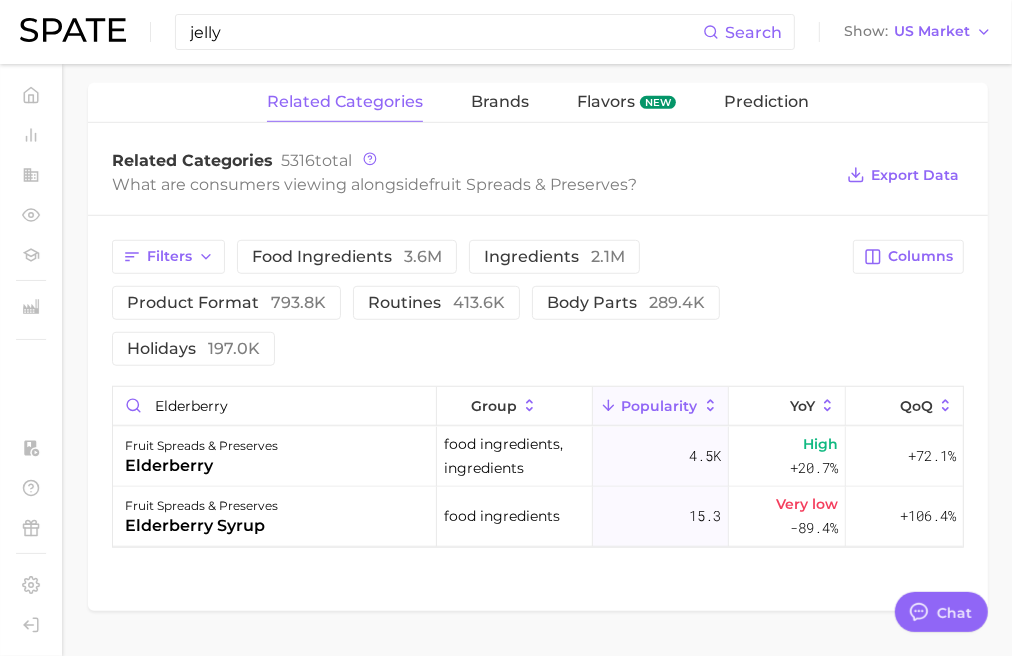 click on "jelly Search Show US Market" at bounding box center (506, 32) 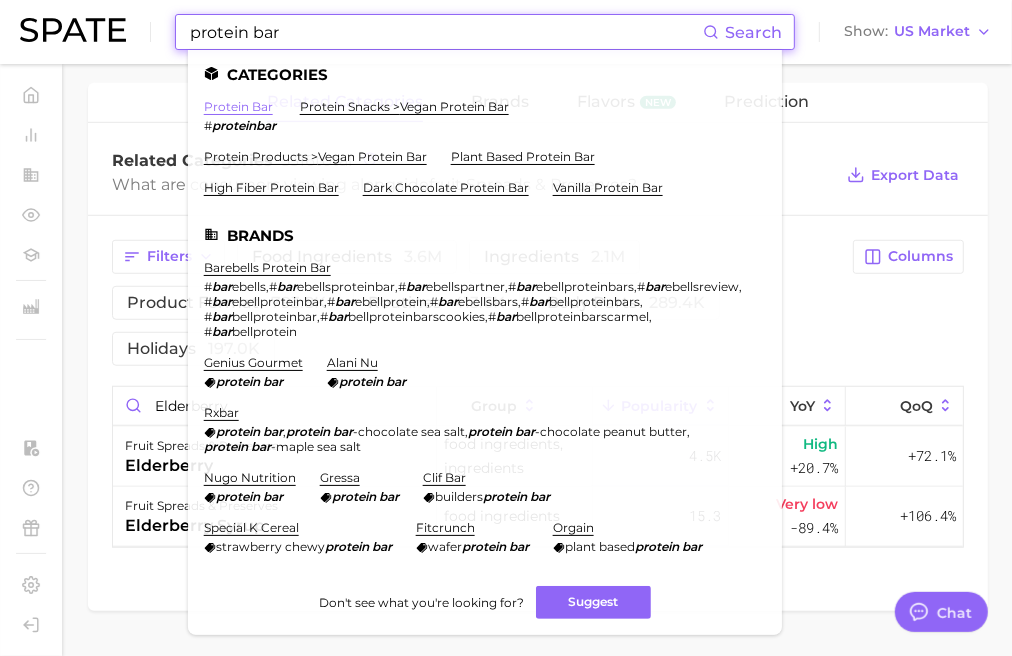 type on "protein bar" 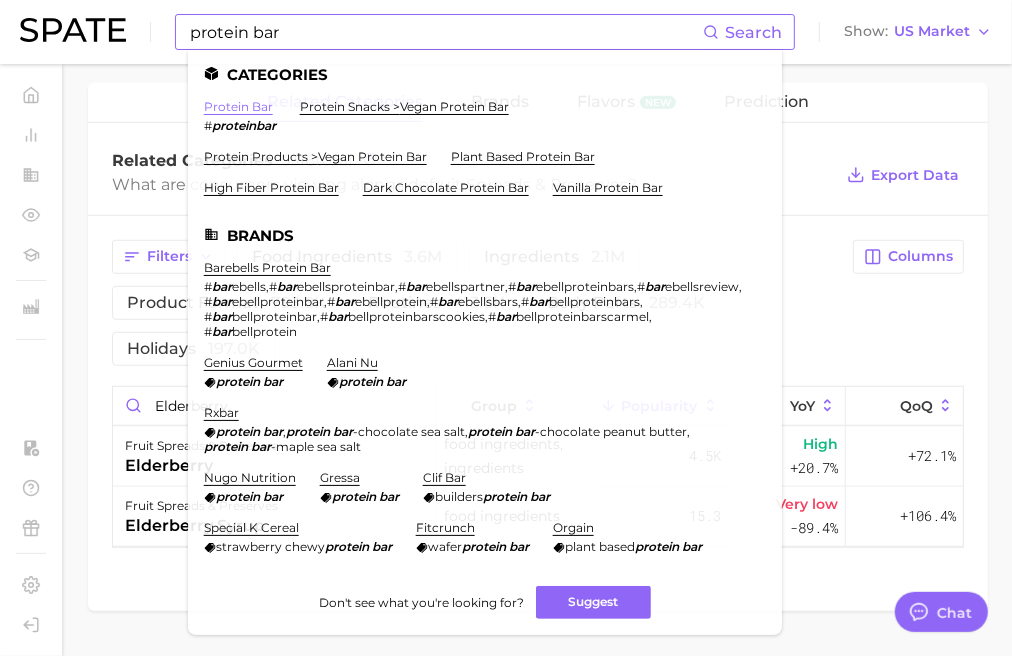click on "protein bar" at bounding box center [238, 106] 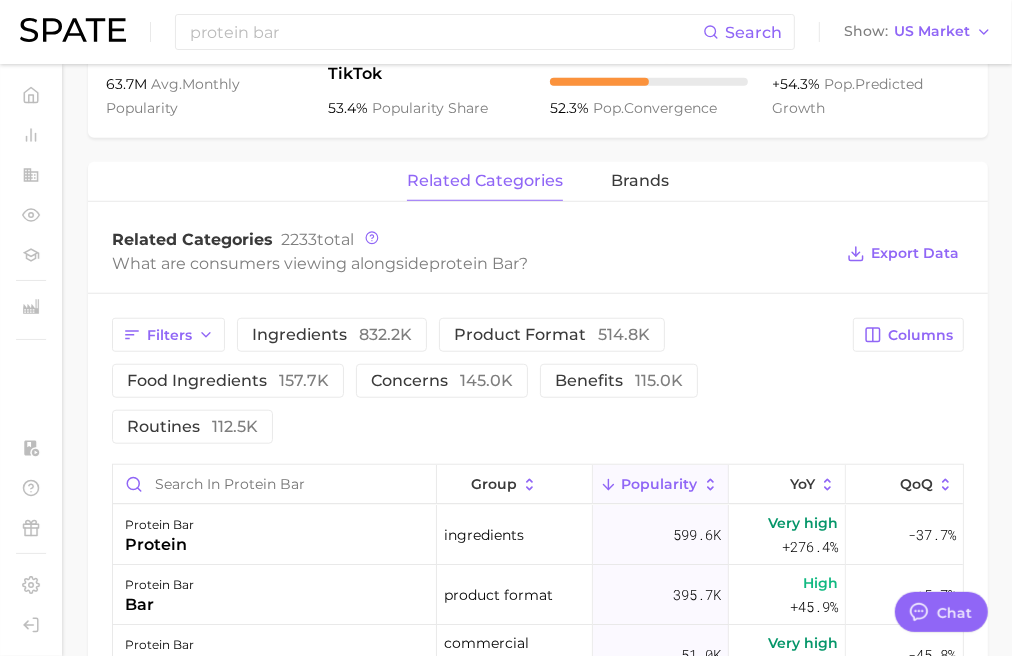 scroll, scrollTop: 932, scrollLeft: 0, axis: vertical 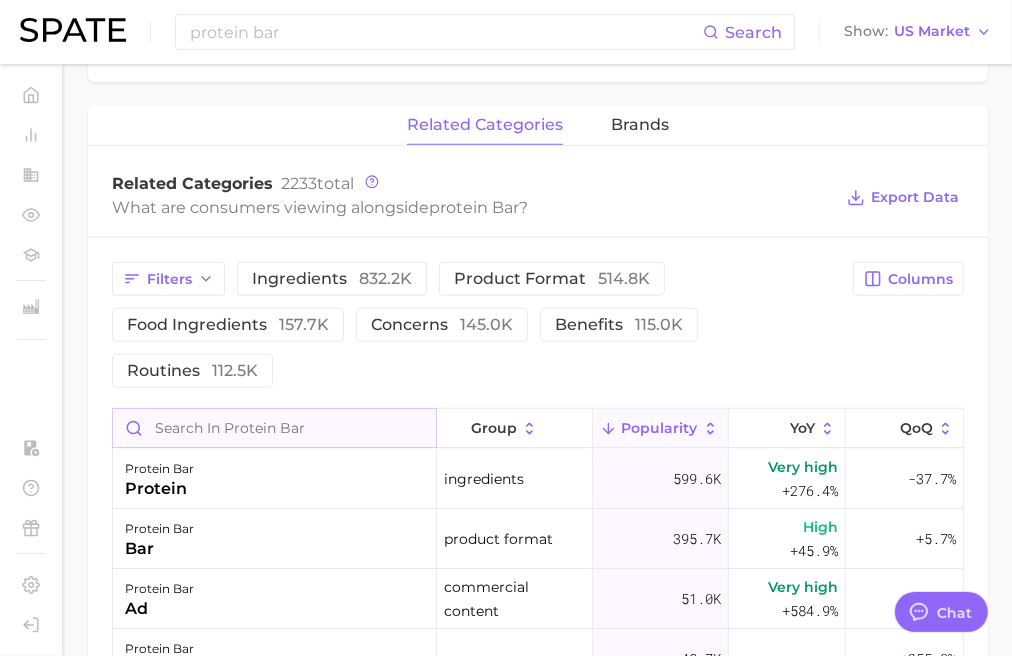 click at bounding box center [274, 428] 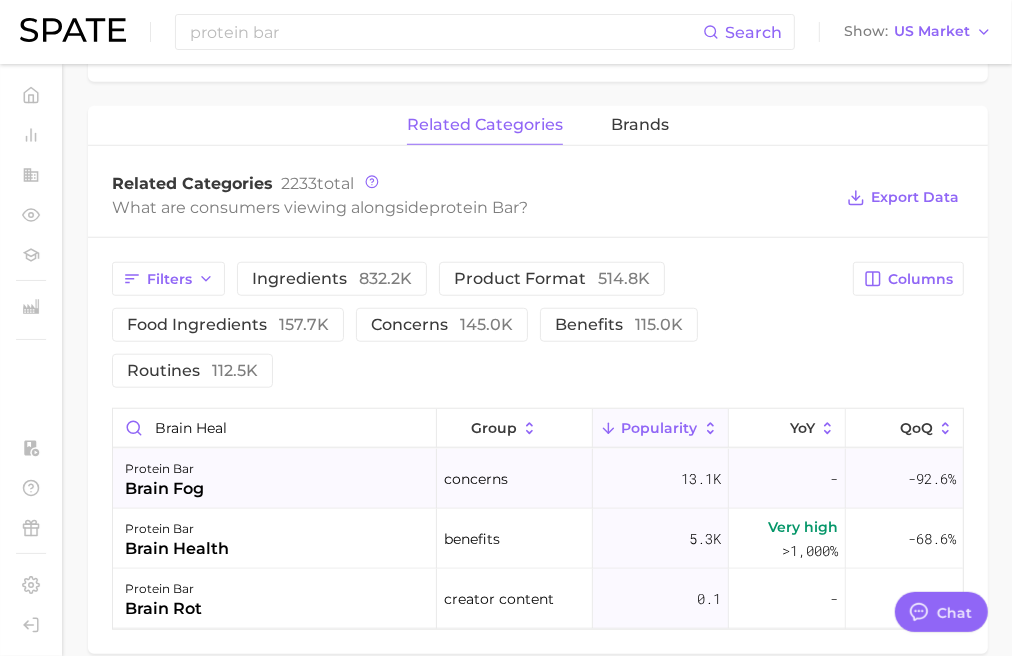 click on "protein bar brain fog" at bounding box center (275, 479) 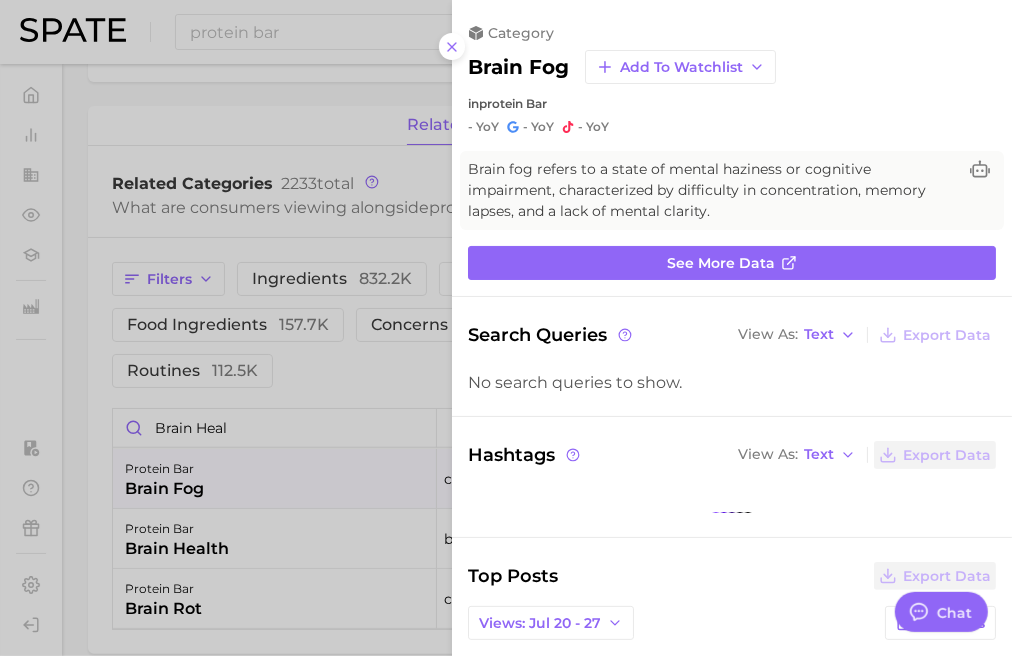click at bounding box center [506, 328] 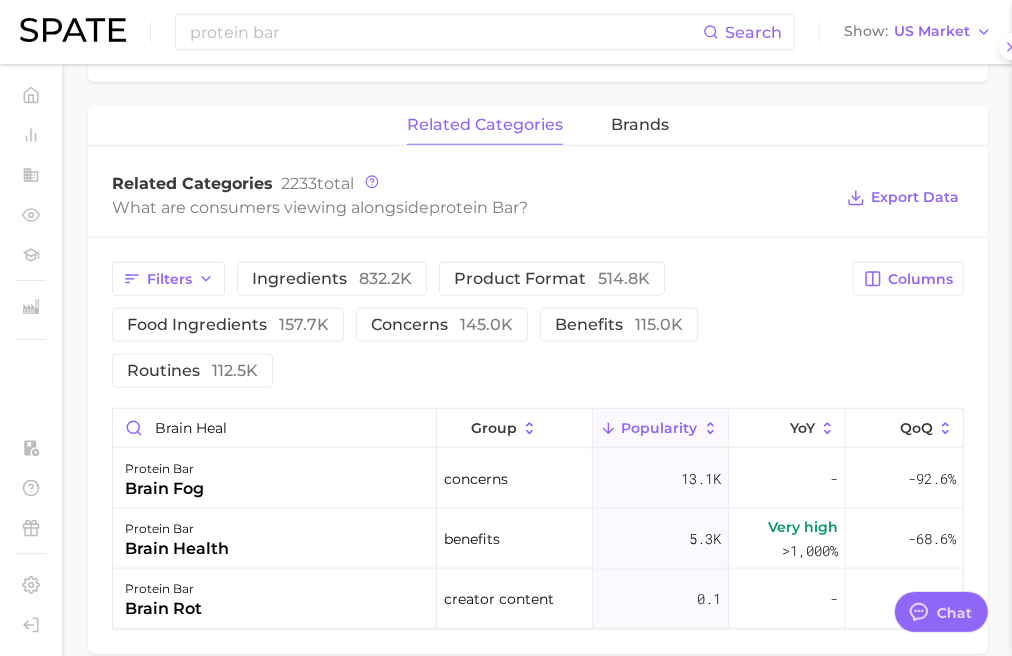 click on "protein bar brain health" at bounding box center (275, 539) 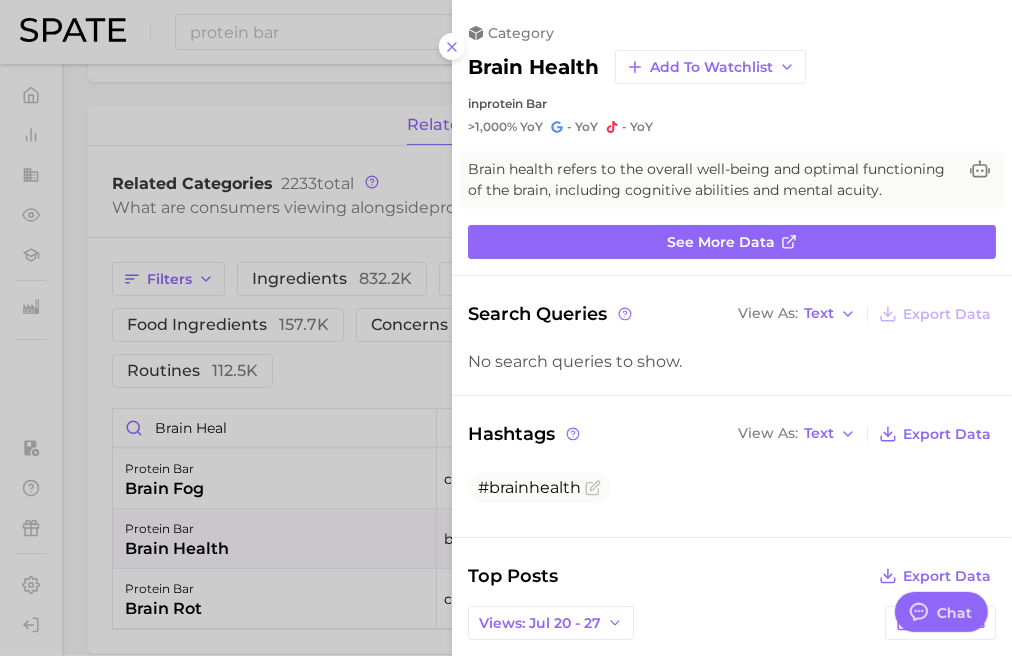 scroll, scrollTop: 0, scrollLeft: 0, axis: both 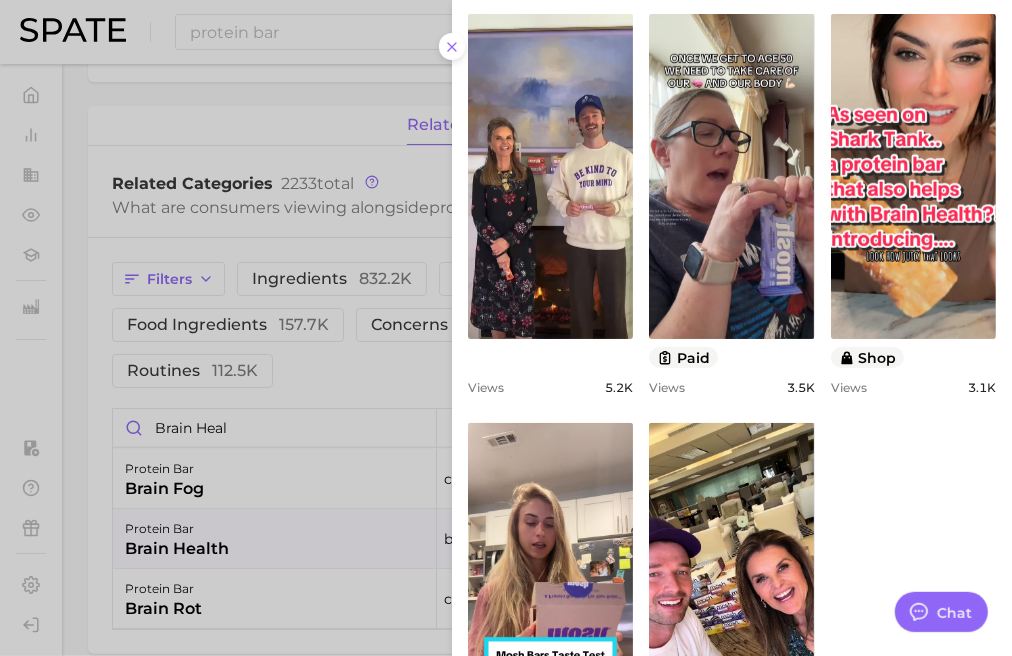 click at bounding box center [506, 328] 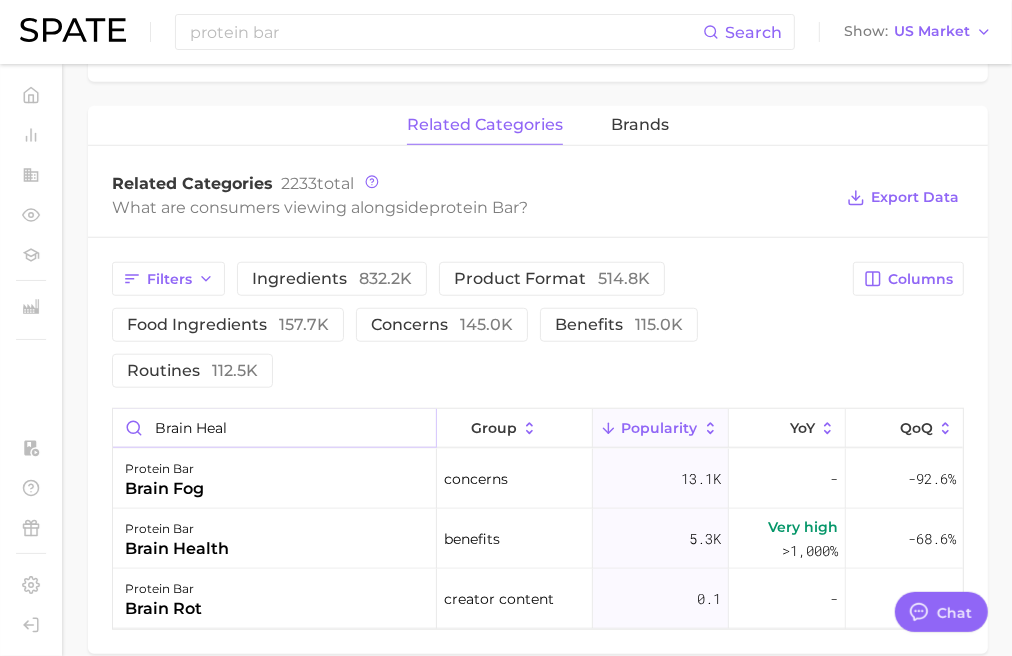 drag, startPoint x: 284, startPoint y: 426, endPoint x: 96, endPoint y: 405, distance: 189.16924 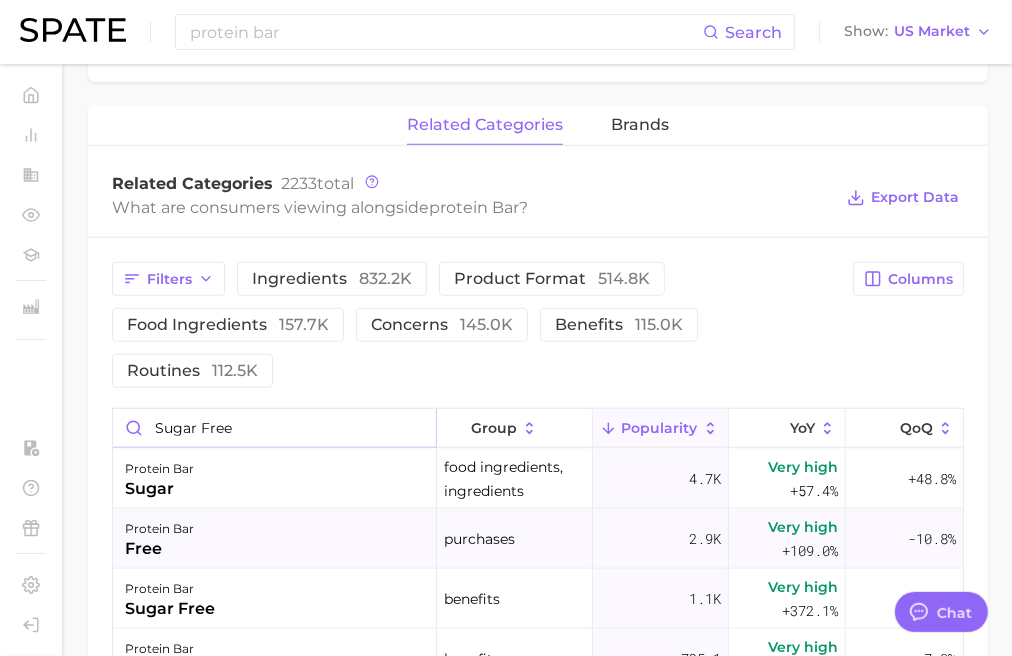 scroll, scrollTop: 936, scrollLeft: 0, axis: vertical 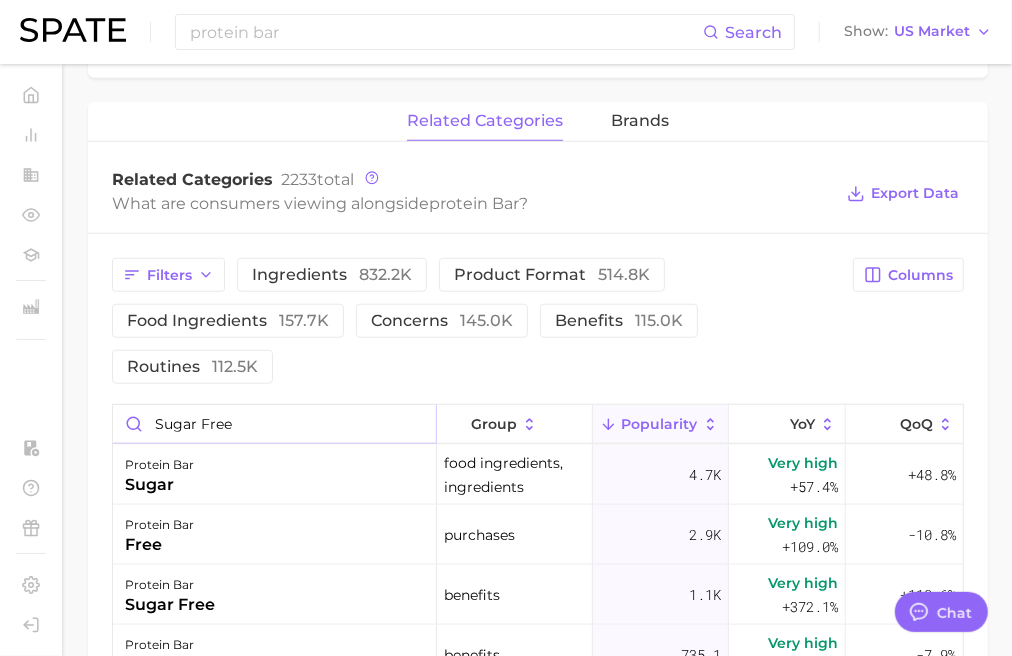 type on "sugar free" 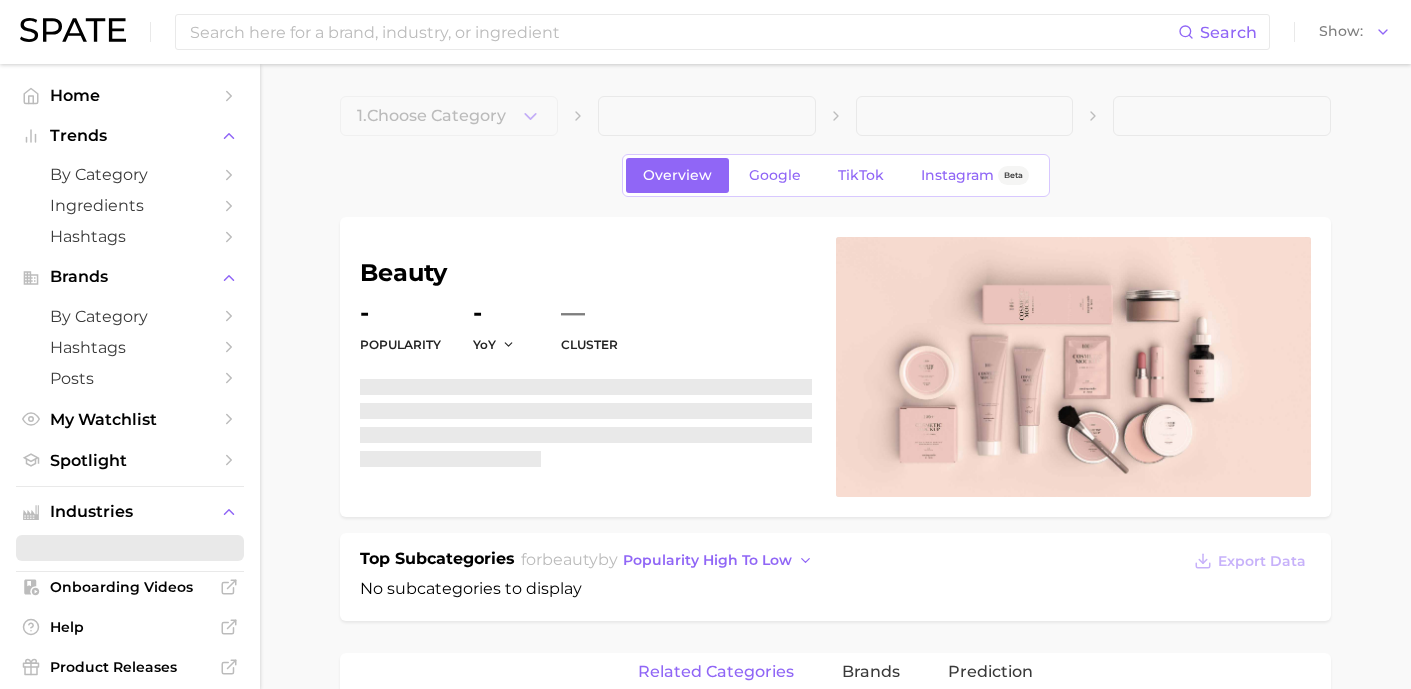 scroll, scrollTop: 0, scrollLeft: 0, axis: both 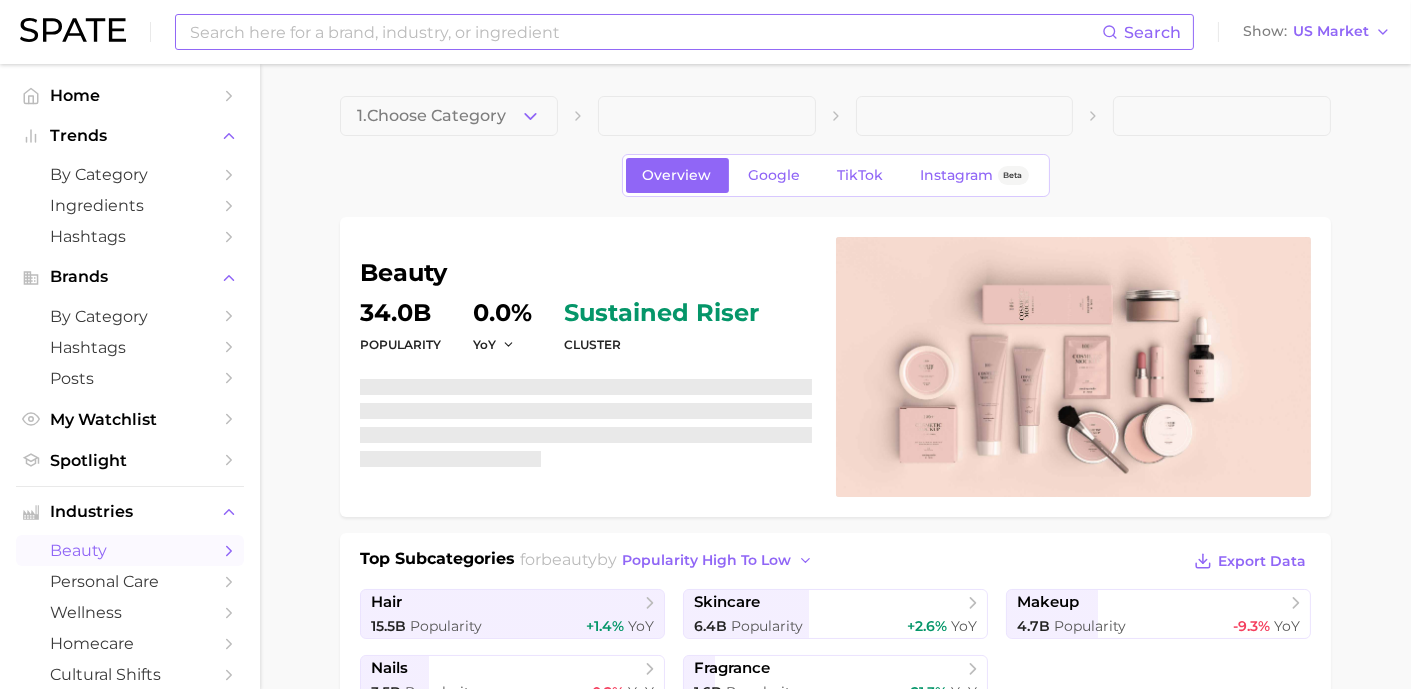 click at bounding box center [645, 32] 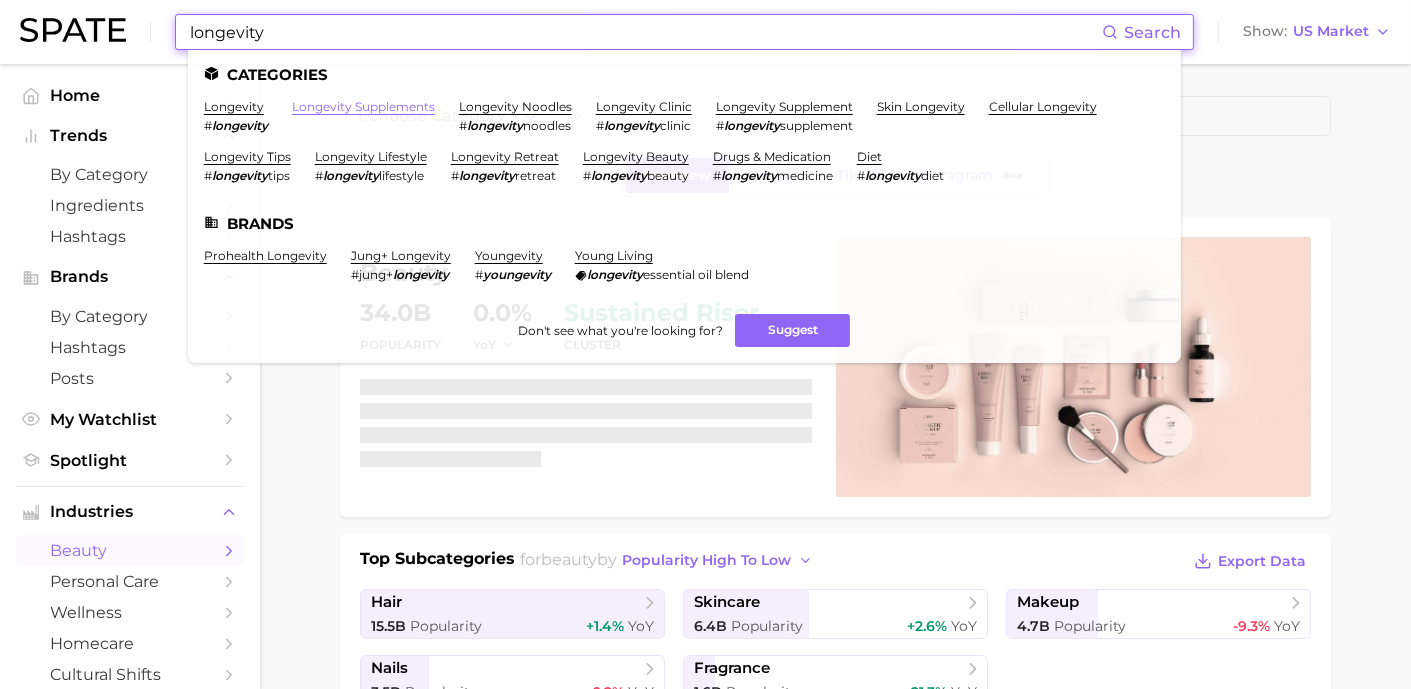click on "longevity supplements" at bounding box center [363, 106] 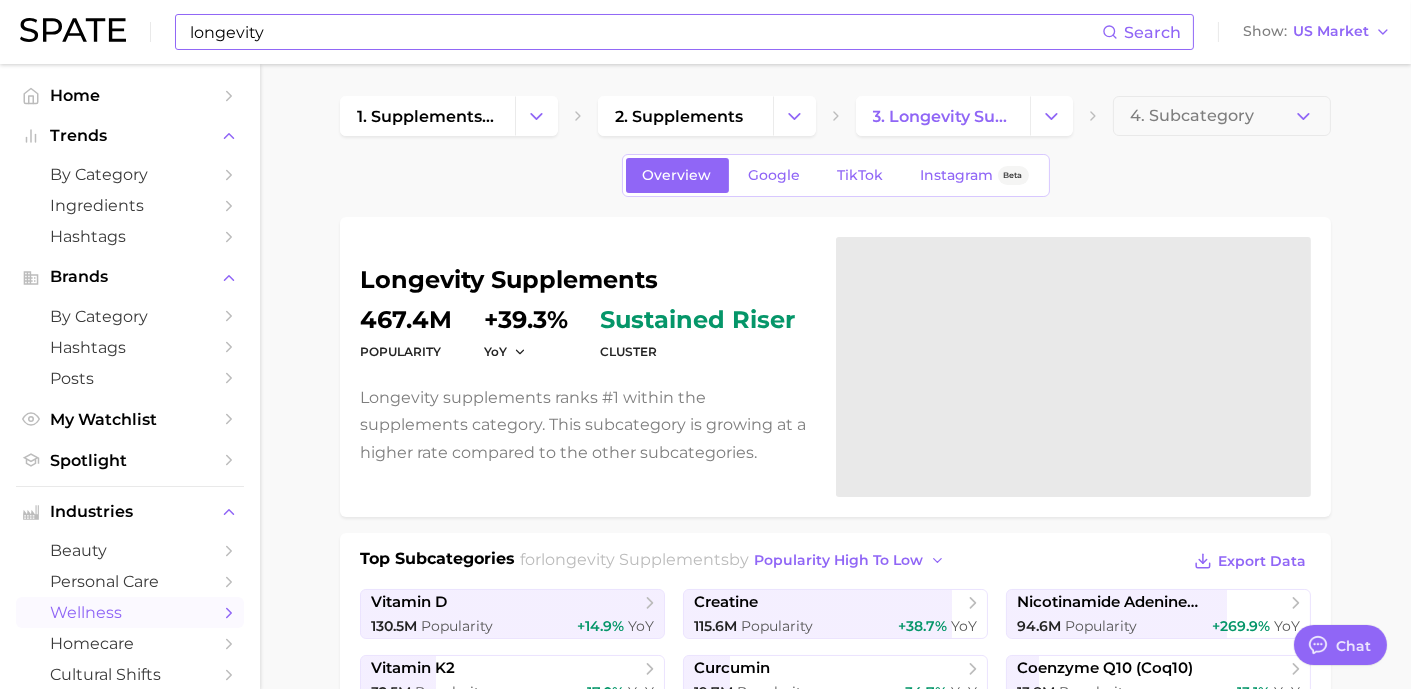scroll, scrollTop: 5362, scrollLeft: 0, axis: vertical 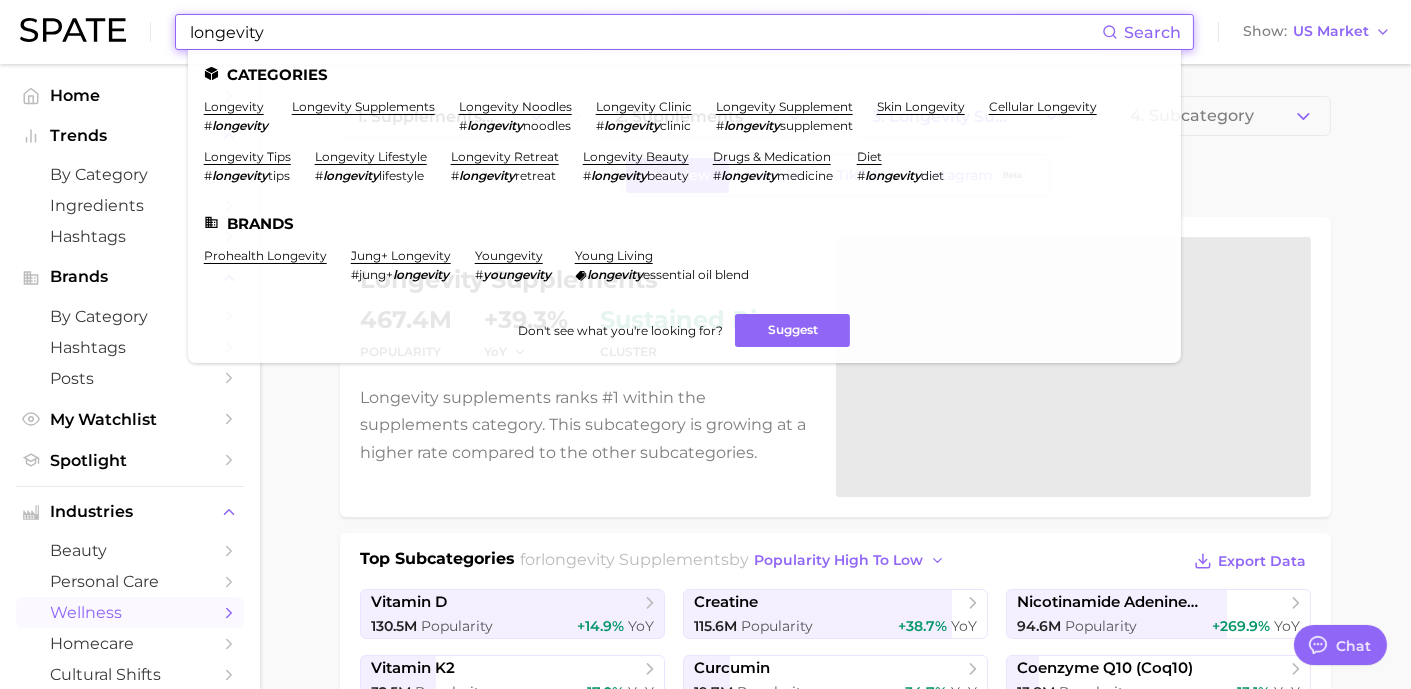 drag, startPoint x: 420, startPoint y: 27, endPoint x: -5, endPoint y: -14, distance: 426.97305 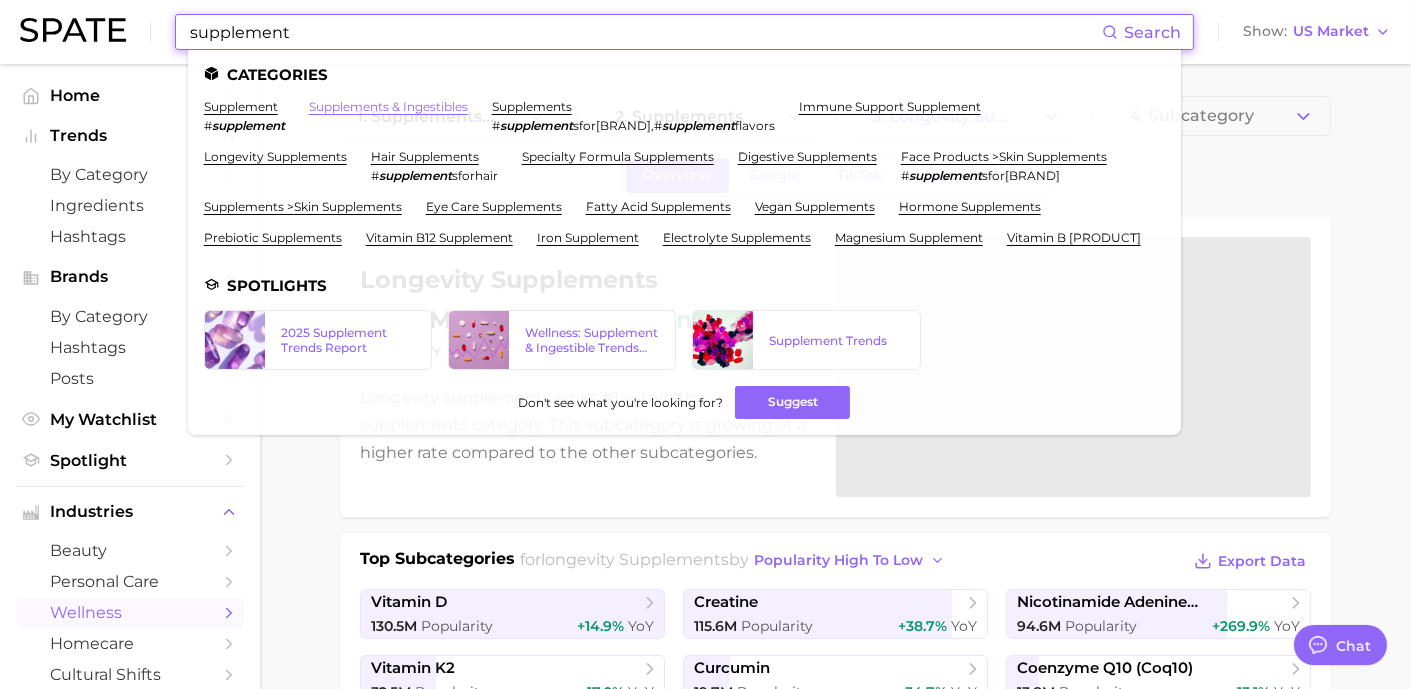 type on "supplement" 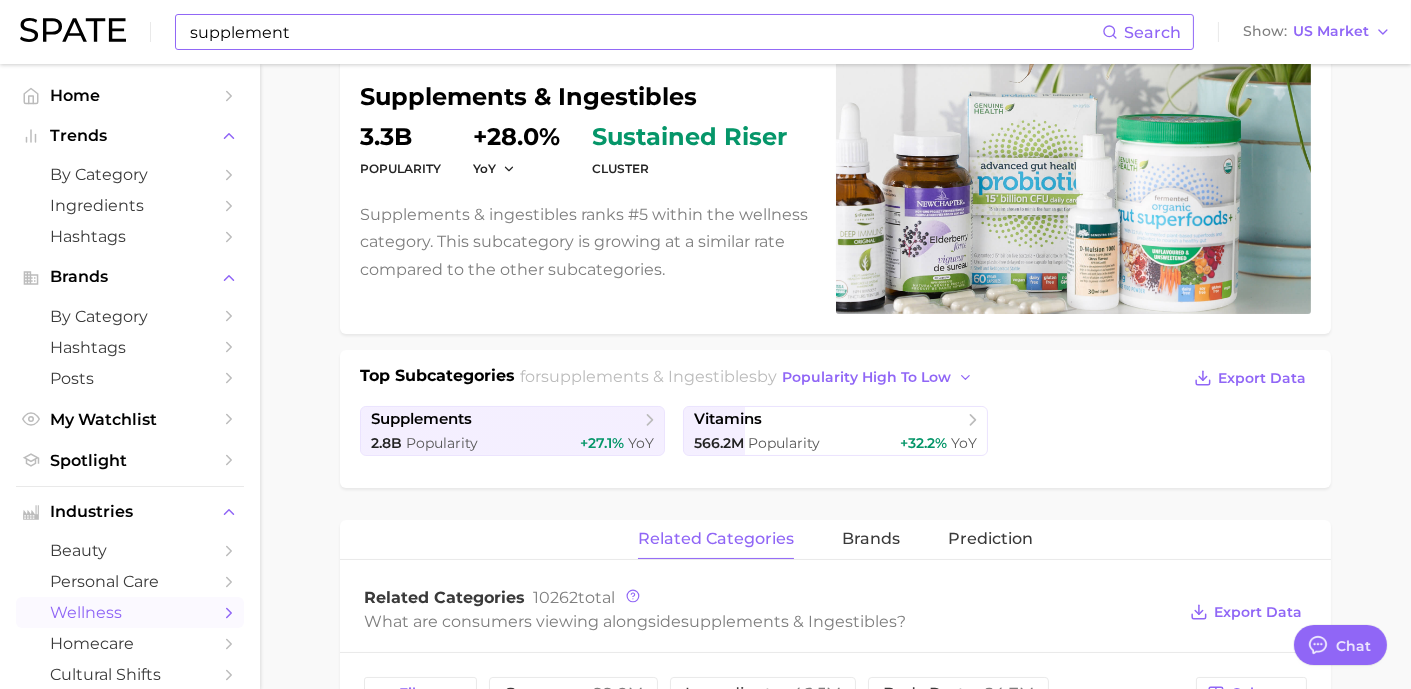 scroll, scrollTop: 621, scrollLeft: 0, axis: vertical 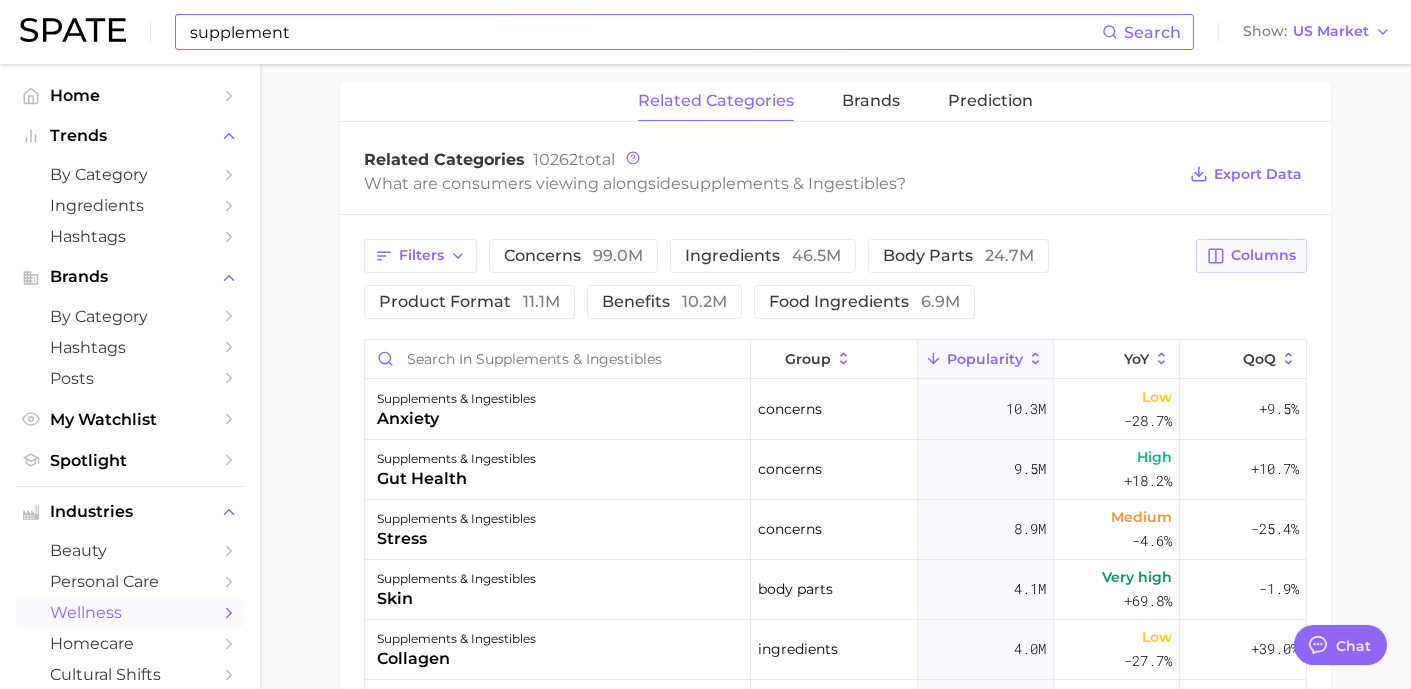 click on "Columns" at bounding box center (1263, 255) 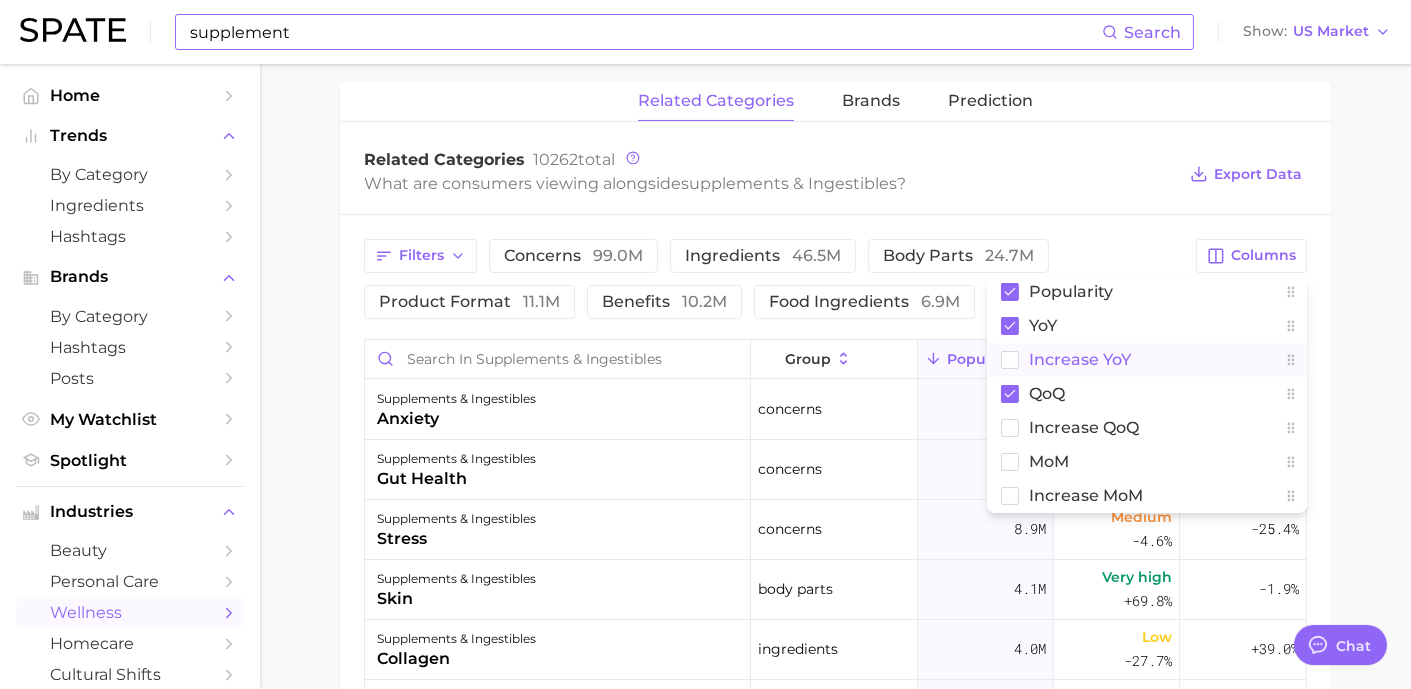 click on "Increase YoY" at bounding box center (1080, 359) 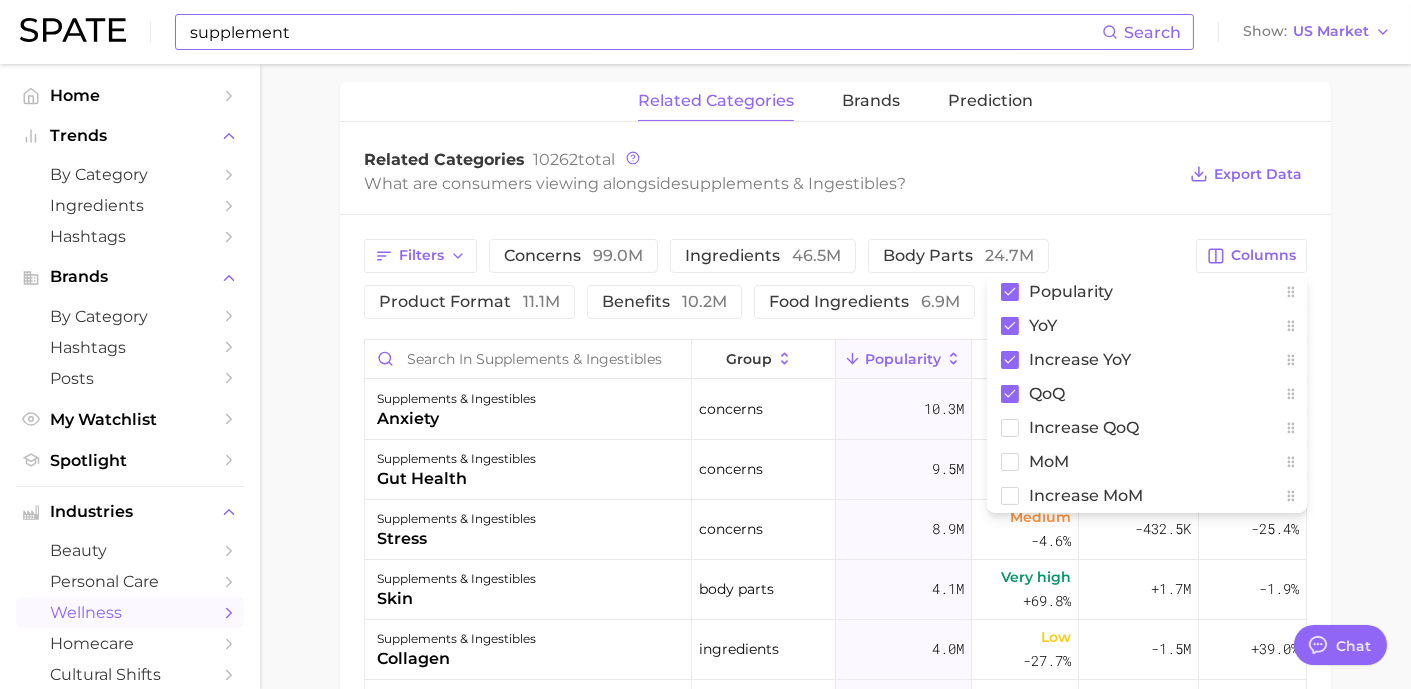 click on "What are consumers viewing alongside supplements & ingestibles ?" at bounding box center [769, 183] 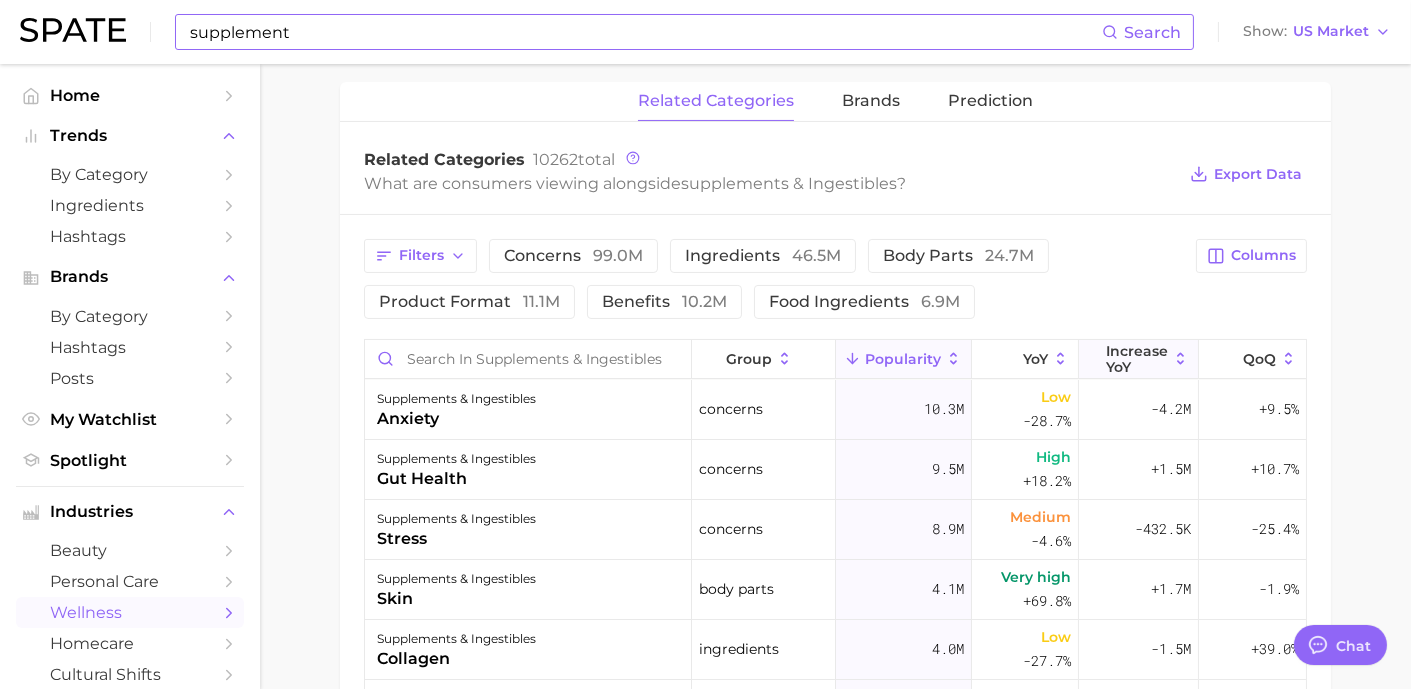 click on "Increase YoY" at bounding box center (1137, 359) 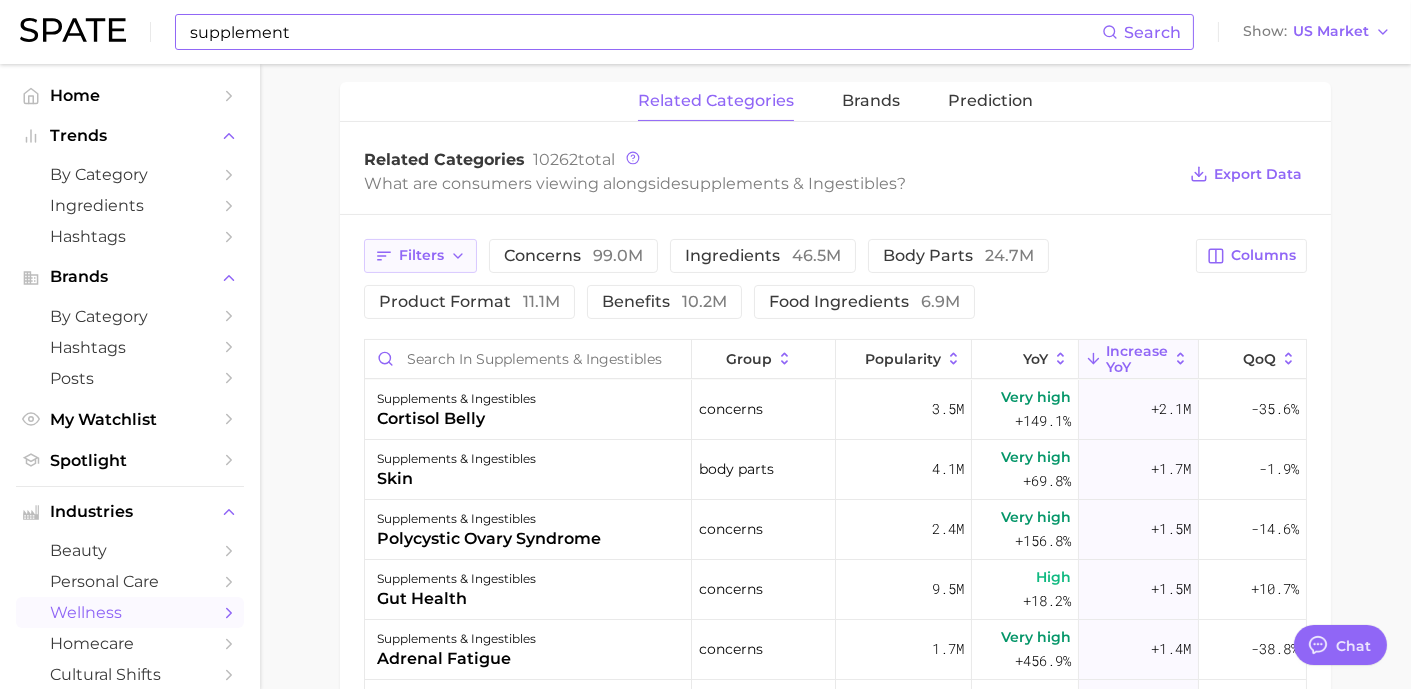 click on "Filters" at bounding box center (421, 255) 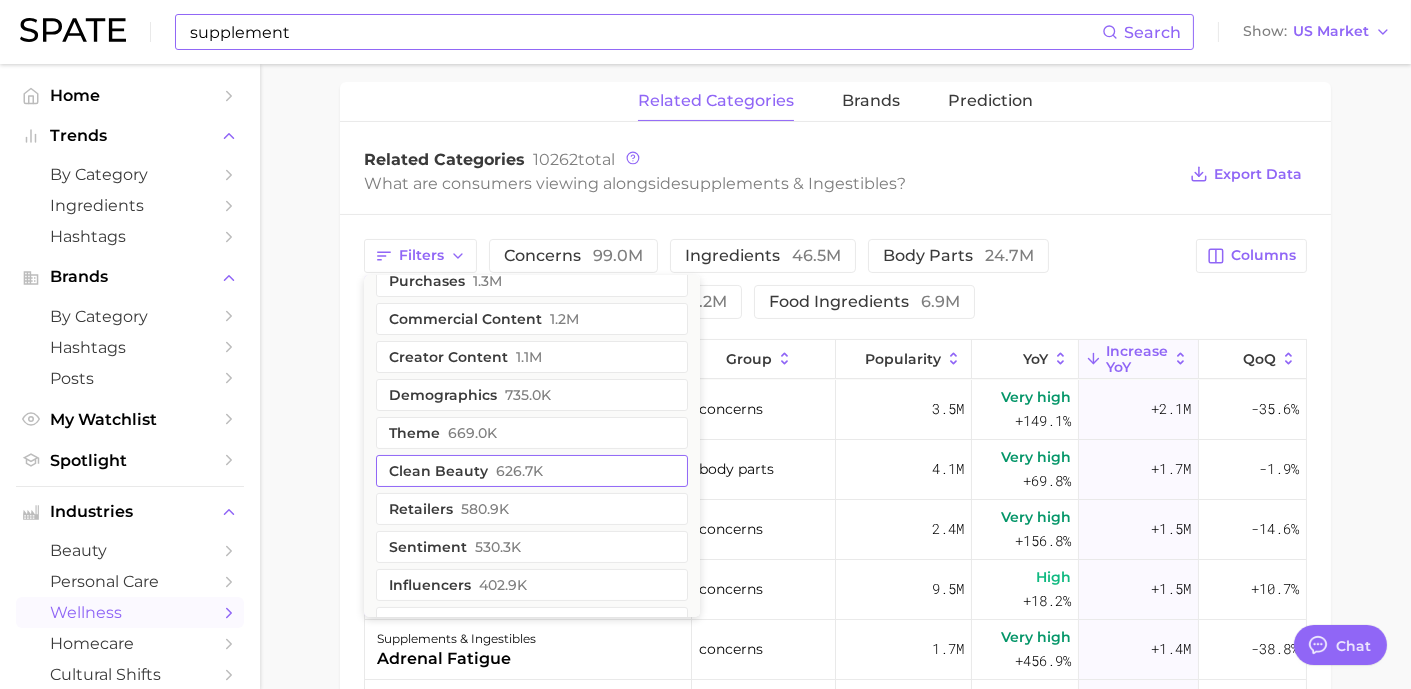 scroll, scrollTop: 248, scrollLeft: 0, axis: vertical 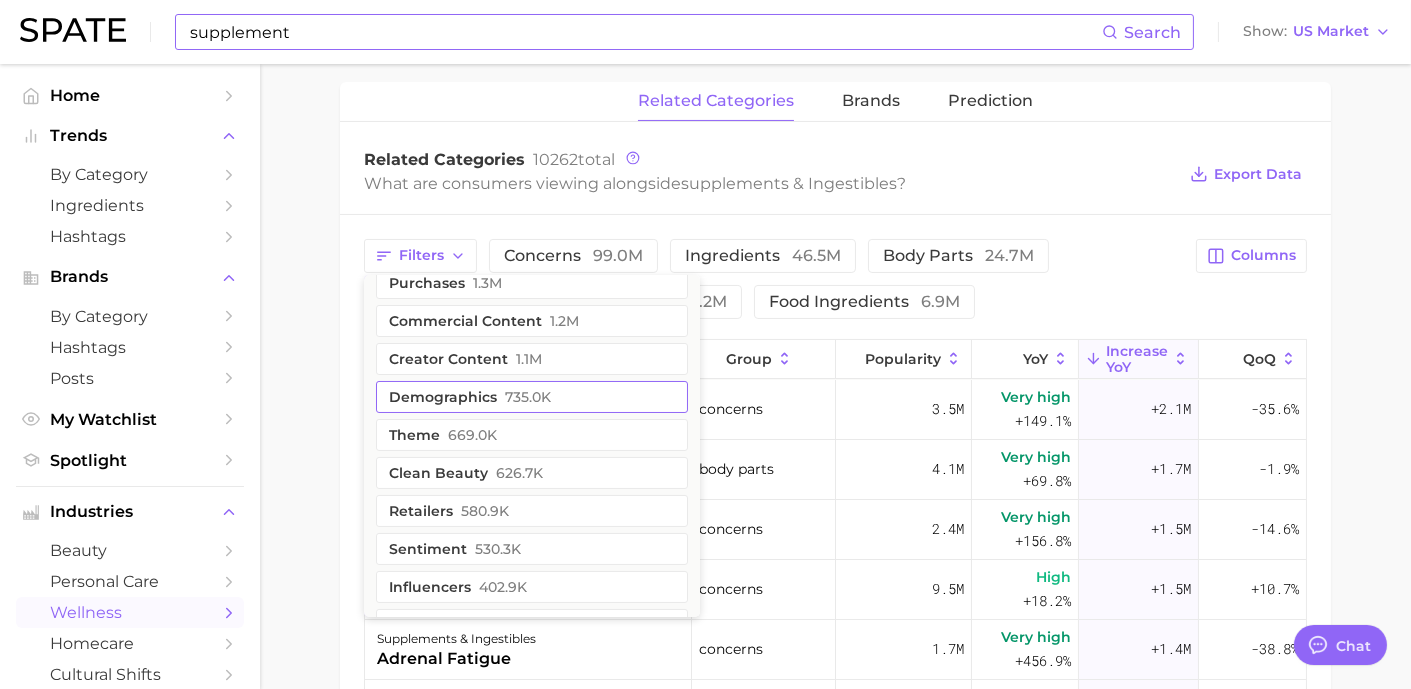 click on "735.0k" at bounding box center [528, 397] 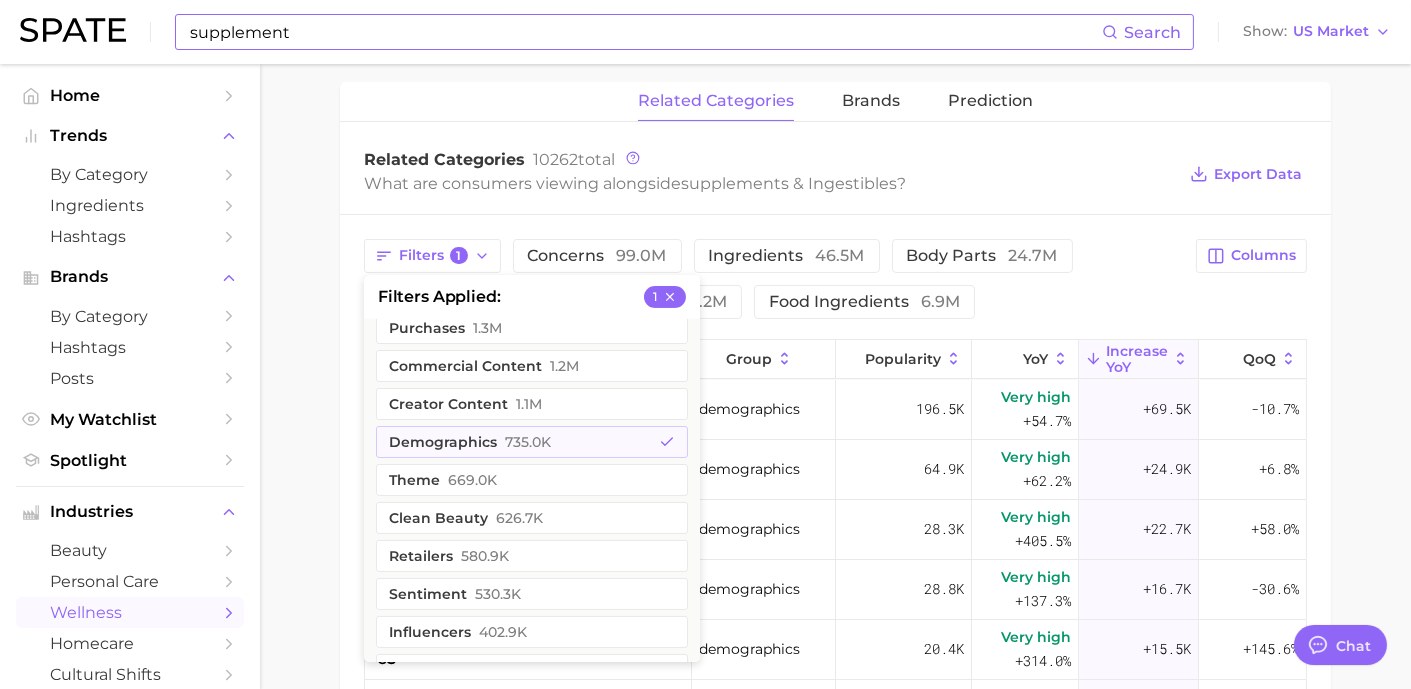 click on "1. supplements & ingestibles 2. Subcategory Overview Google TikTok Instagram Beta supplements & ingestibles Popularity 3.3b YoY +28.0% cluster sustained riser Supplements & ingestibles ranks #5 within the wellness category. This subcategory is growing at a similar rate compared to the other subcategories. Top Subcategories for supplements & ingestibles by popularity high to low Export Data supplements 2.8b Popularity +27.1% YoY vitamins 566.2m Popularity +32.2% YoY related categories brands Prediction Related Categories 10262 total What are consumers viewing alongside supplements & ingestibles ? Export Data Filters 1 filters applied 1 questions 4.1m routines 4.0m beauty trends 2.4m hair looks 2.2m hair type 2.1m holidays 1.4m purchases 1.3m commercial content 1.2m creator content 1.1m demographics 735.0k theme 669.0k clean beauty 626.7k retailers 580.9k sentiment 530.3k influencers 402.9k social media 303.1k colors & prints 285.3k location types 163.6k" at bounding box center (835, 297) 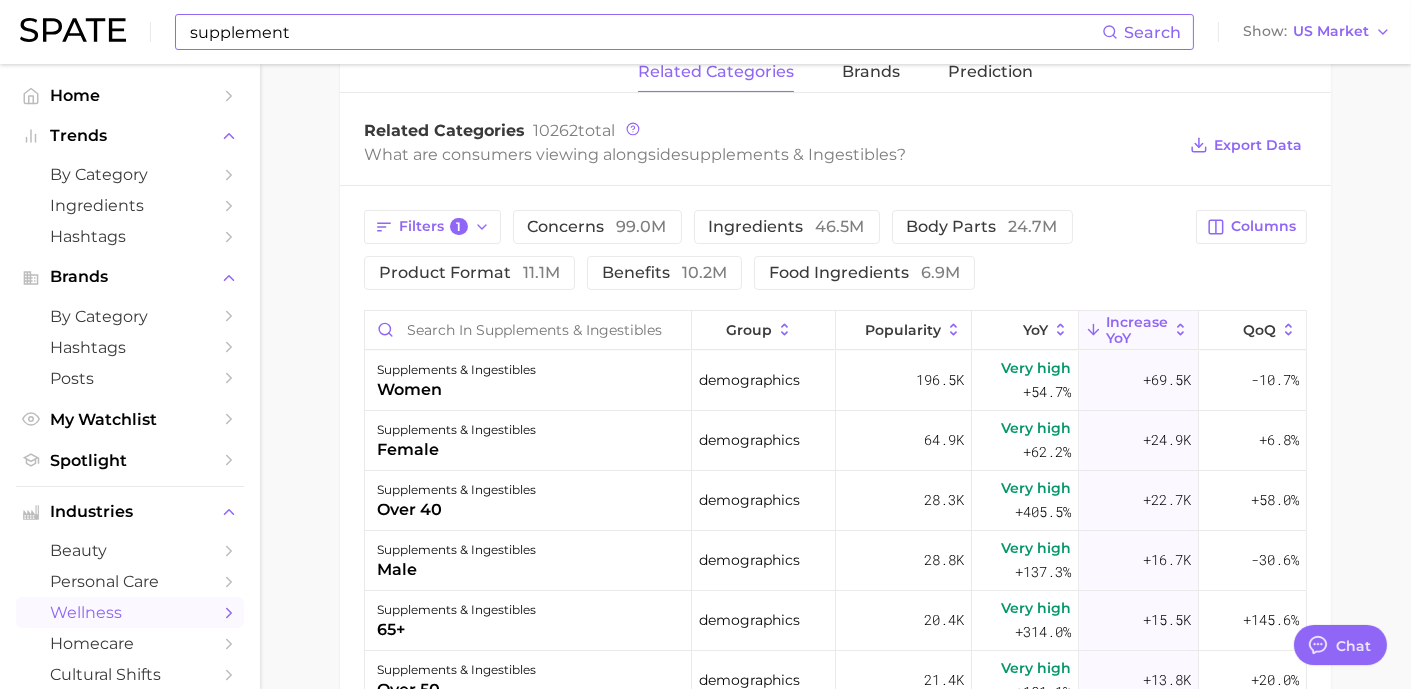 scroll, scrollTop: 788, scrollLeft: 0, axis: vertical 